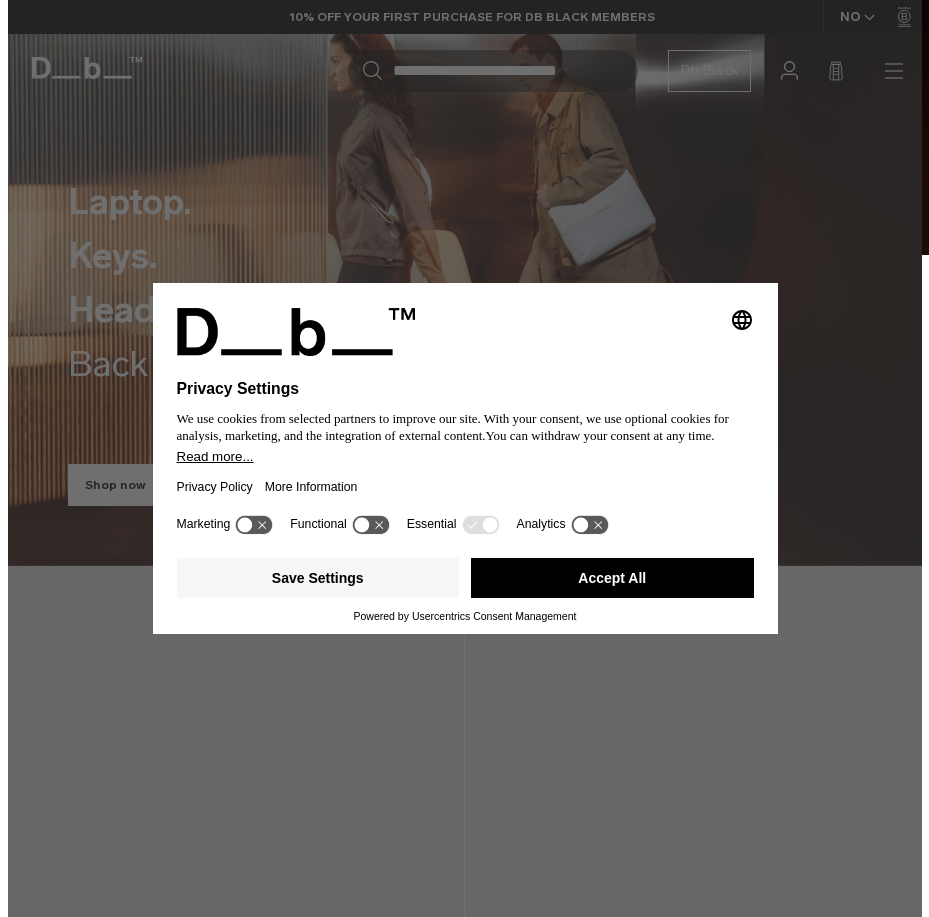 scroll, scrollTop: 0, scrollLeft: 0, axis: both 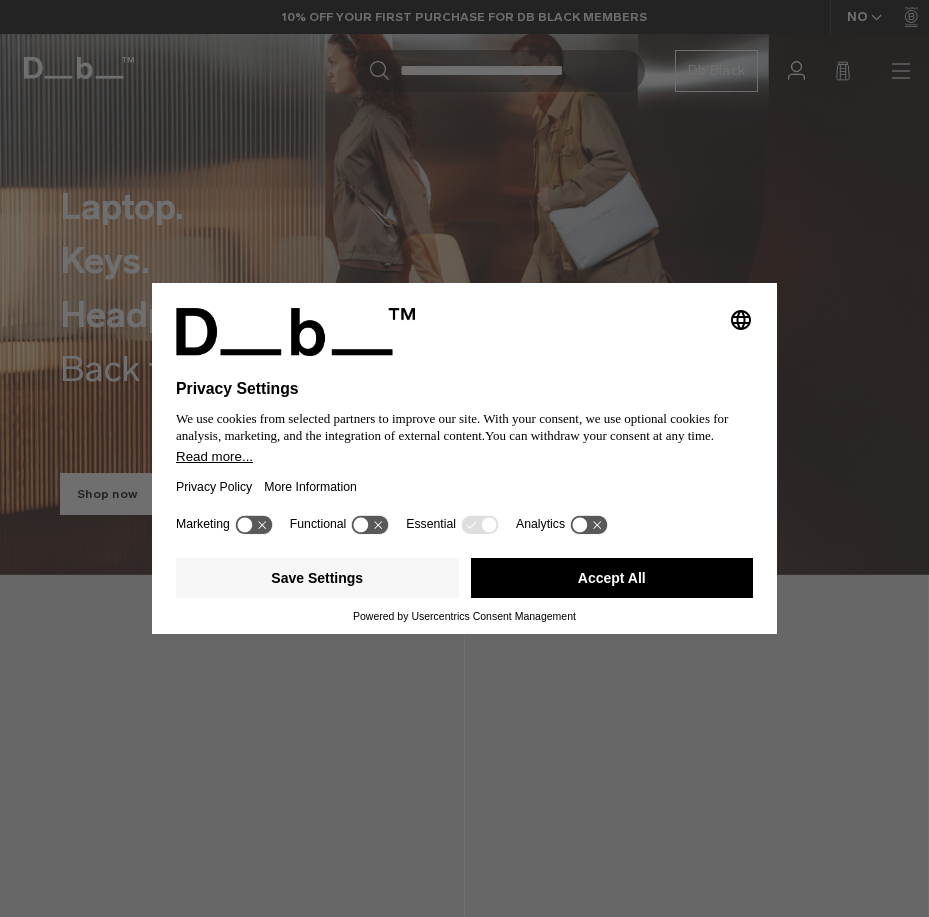 click on "Accept All" at bounding box center (612, 578) 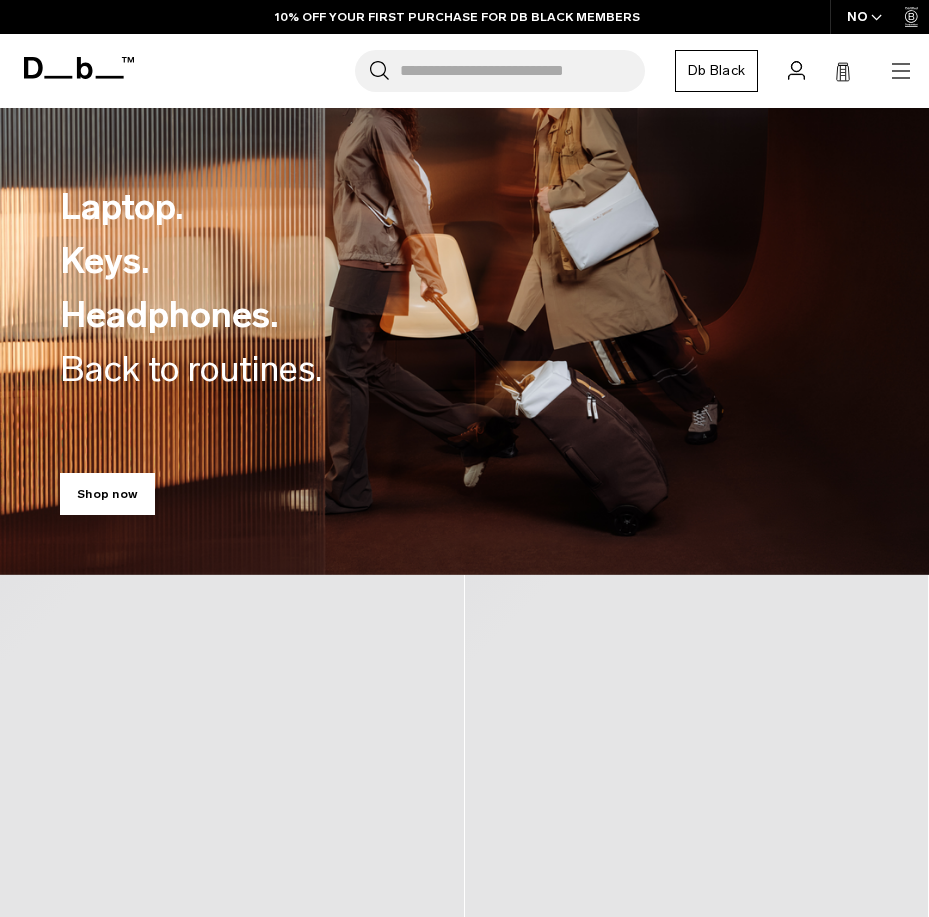 scroll, scrollTop: 0, scrollLeft: 0, axis: both 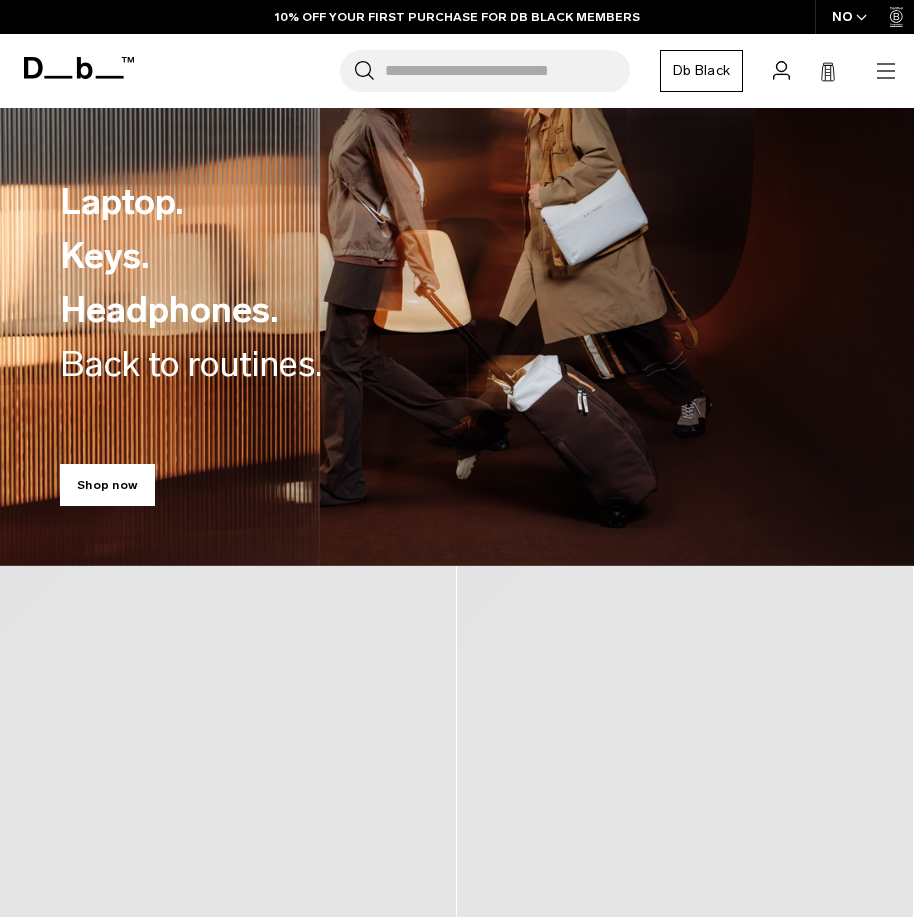 click 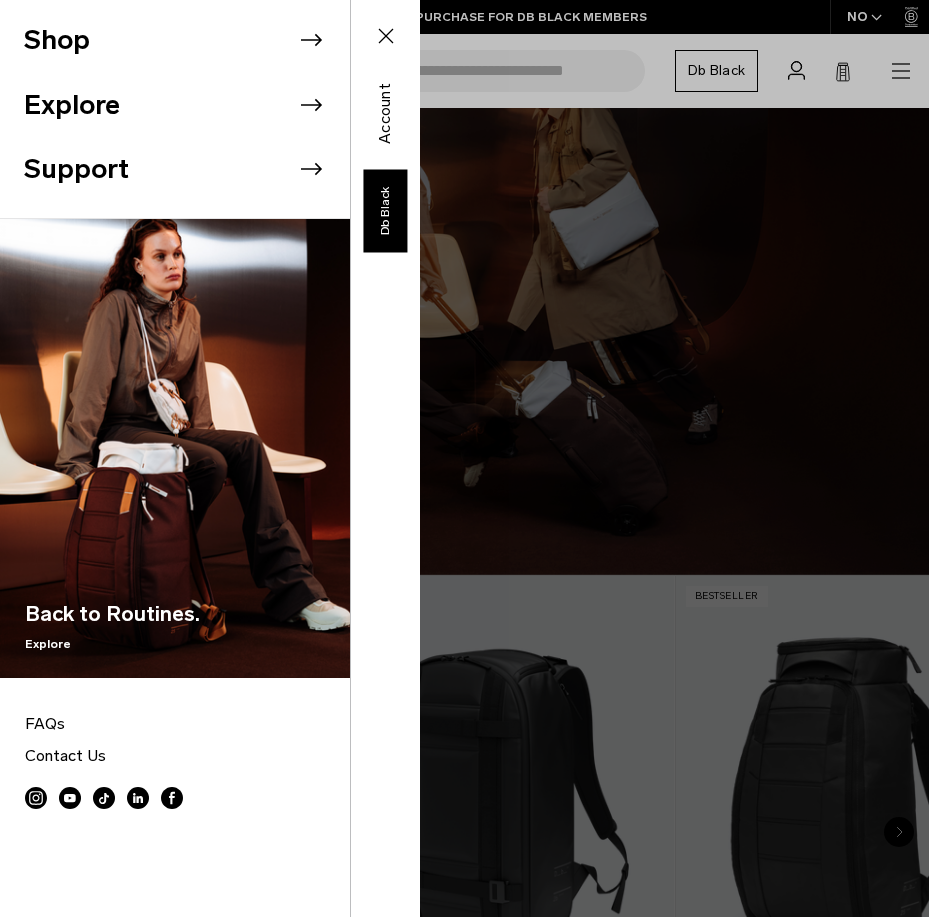 click 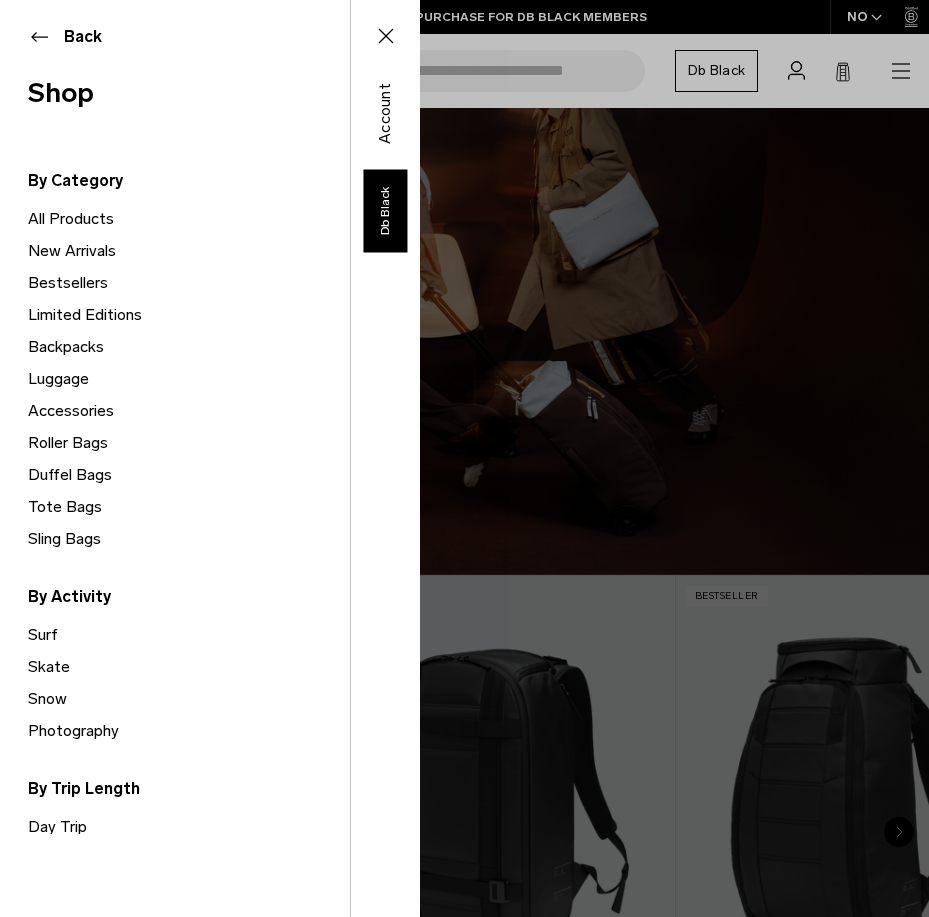click on "All Products" at bounding box center [189, 219] 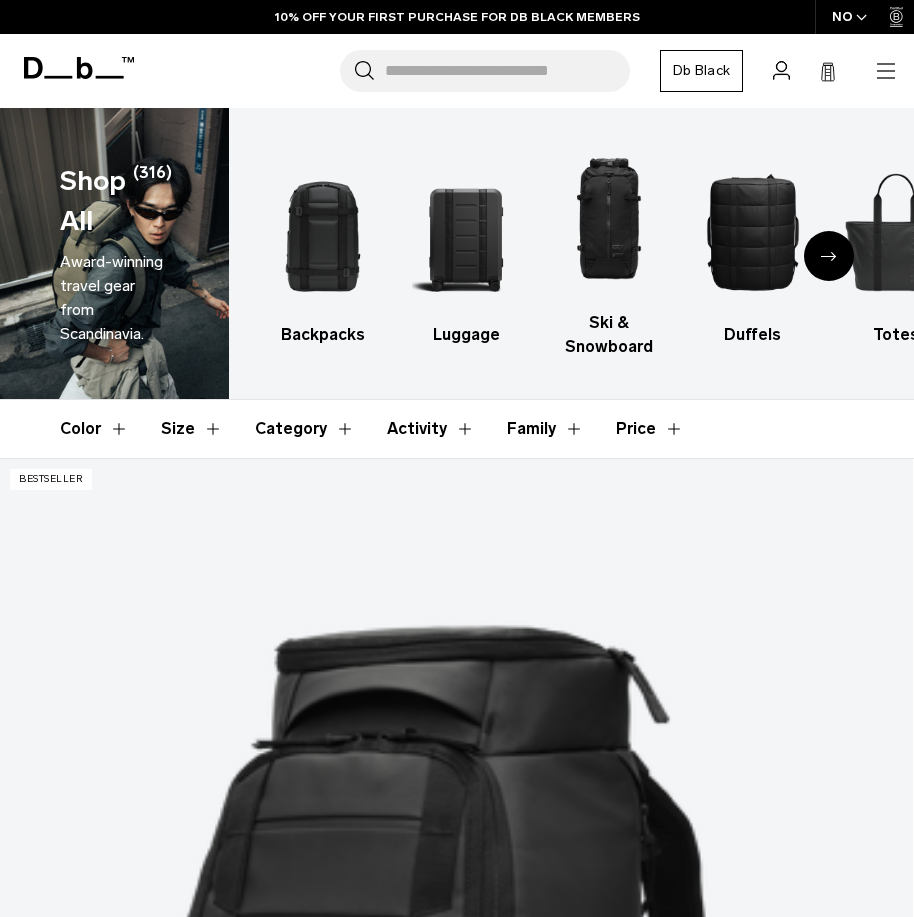 scroll, scrollTop: 600, scrollLeft: 0, axis: vertical 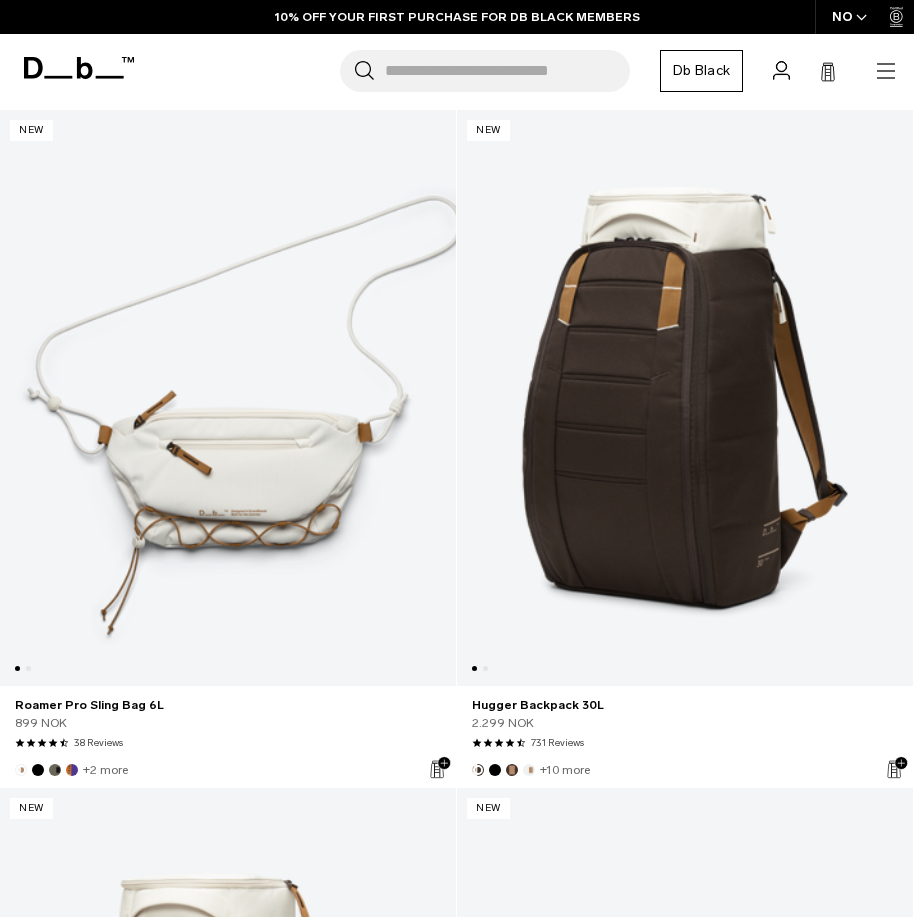 click 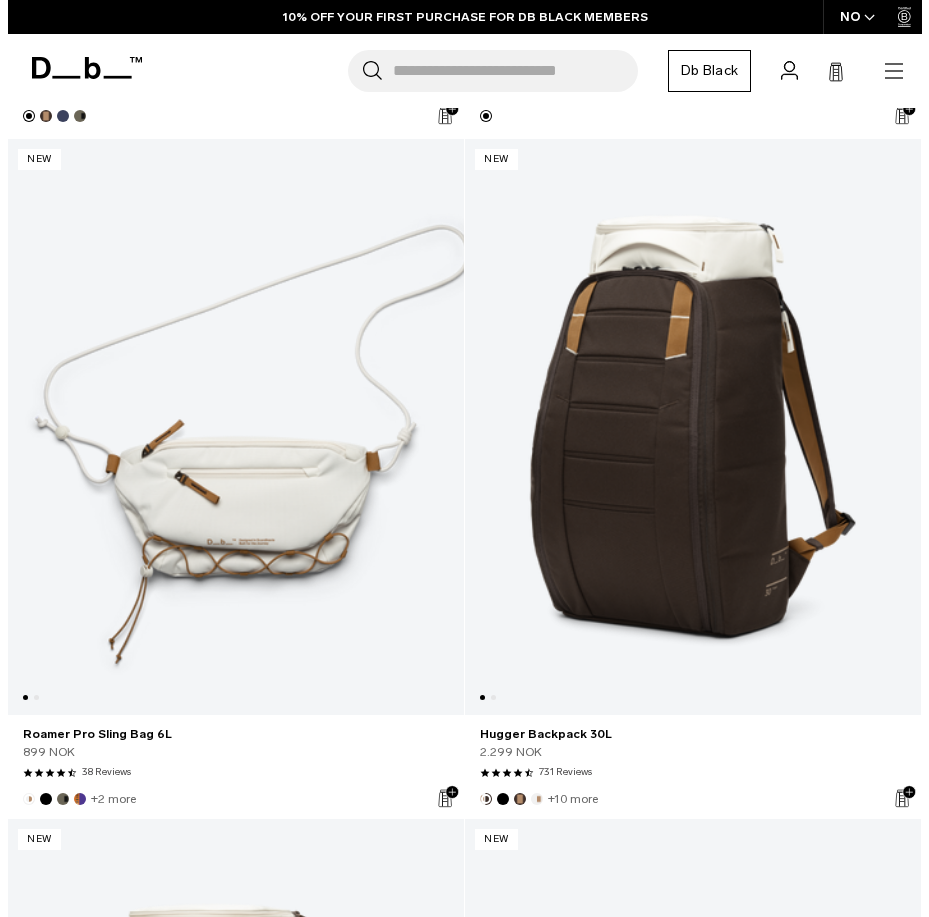 scroll, scrollTop: 4450, scrollLeft: 0, axis: vertical 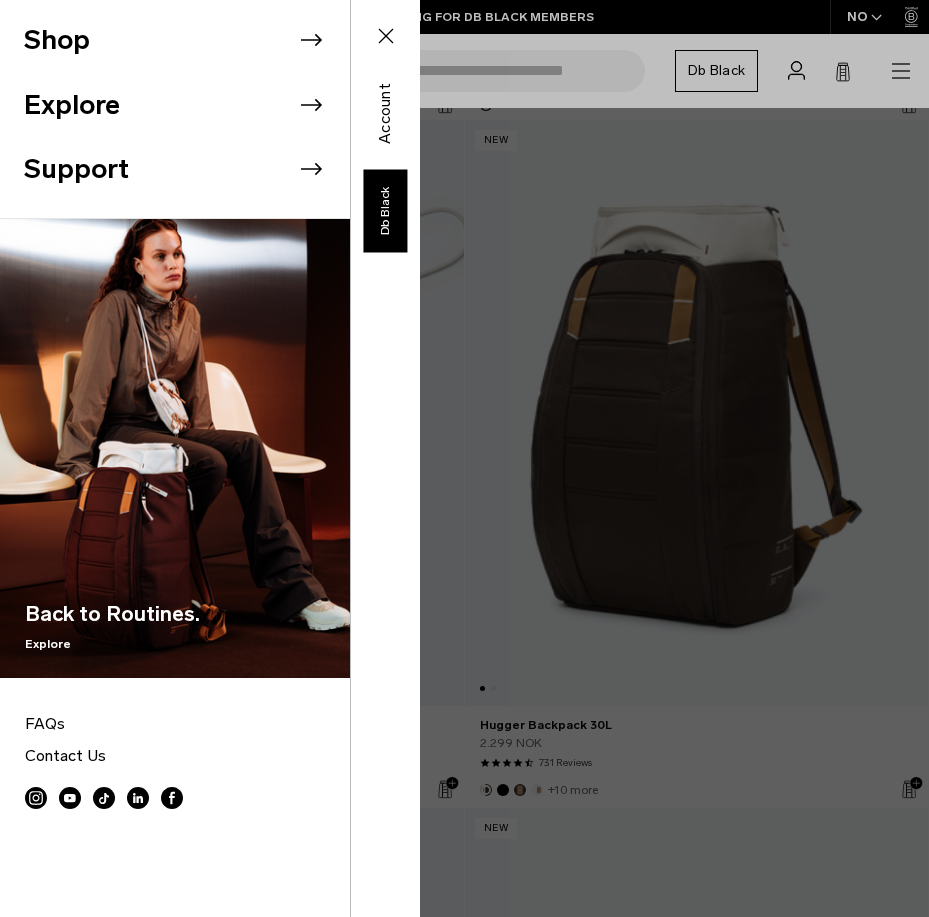 click on "Shop" at bounding box center (187, 40) 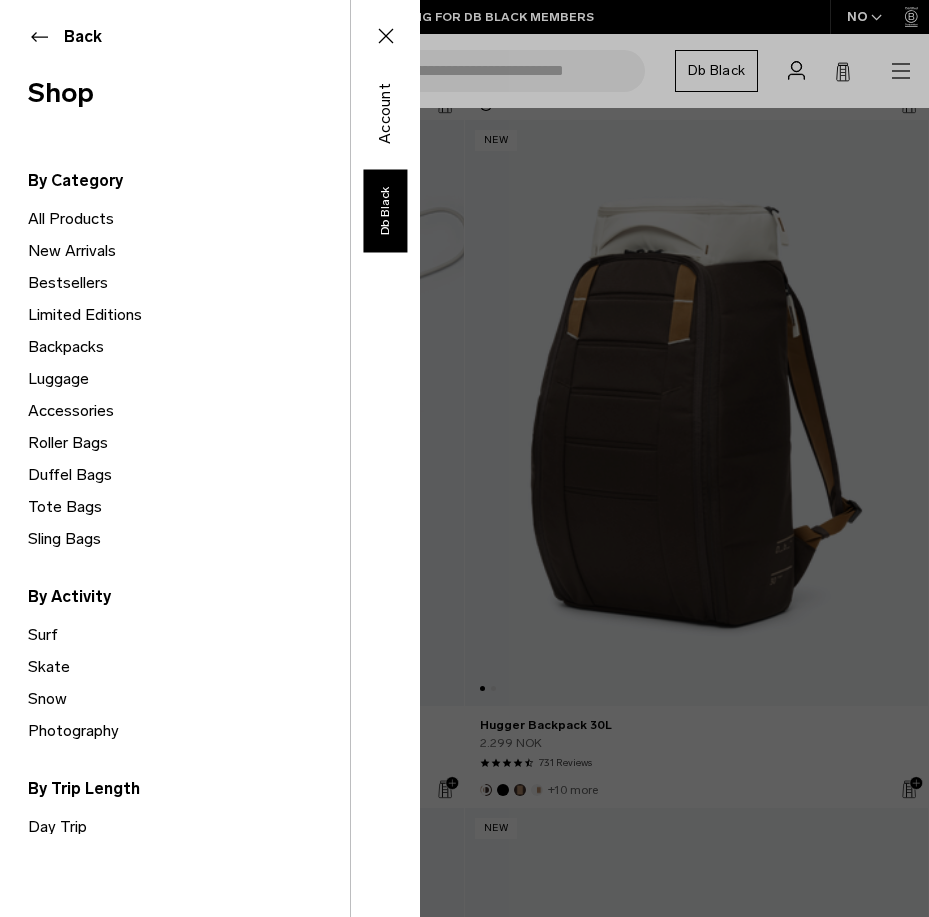 click on "Backpacks" at bounding box center (189, 347) 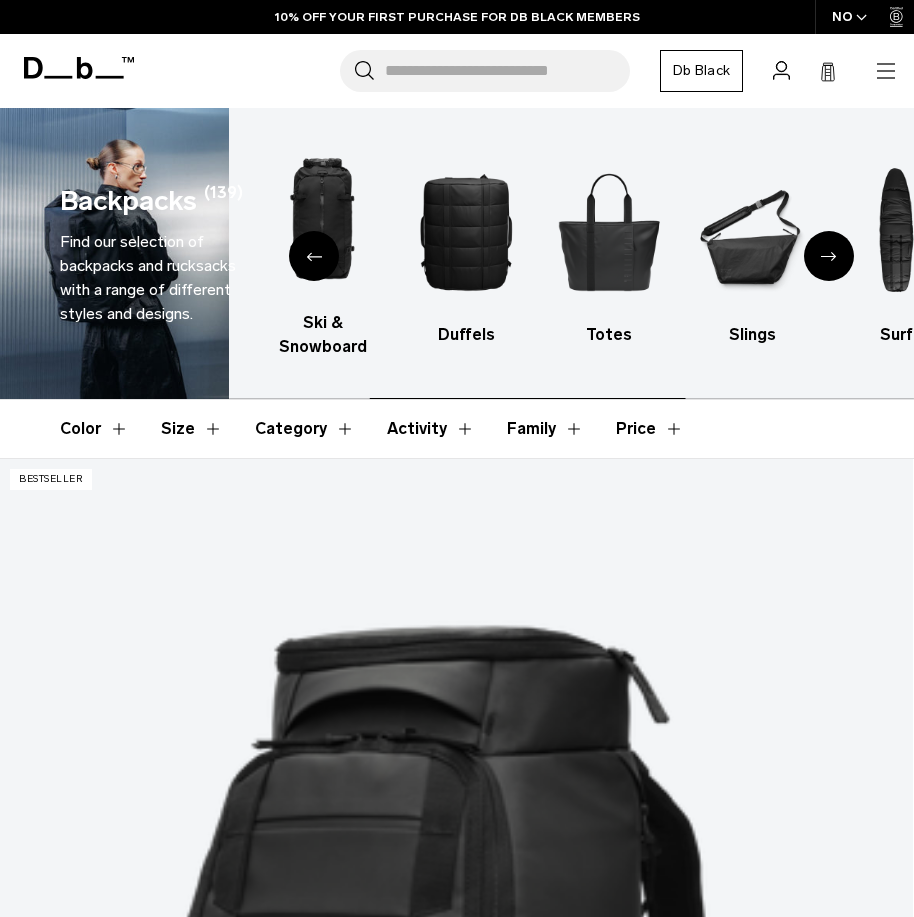 scroll, scrollTop: 1000, scrollLeft: 0, axis: vertical 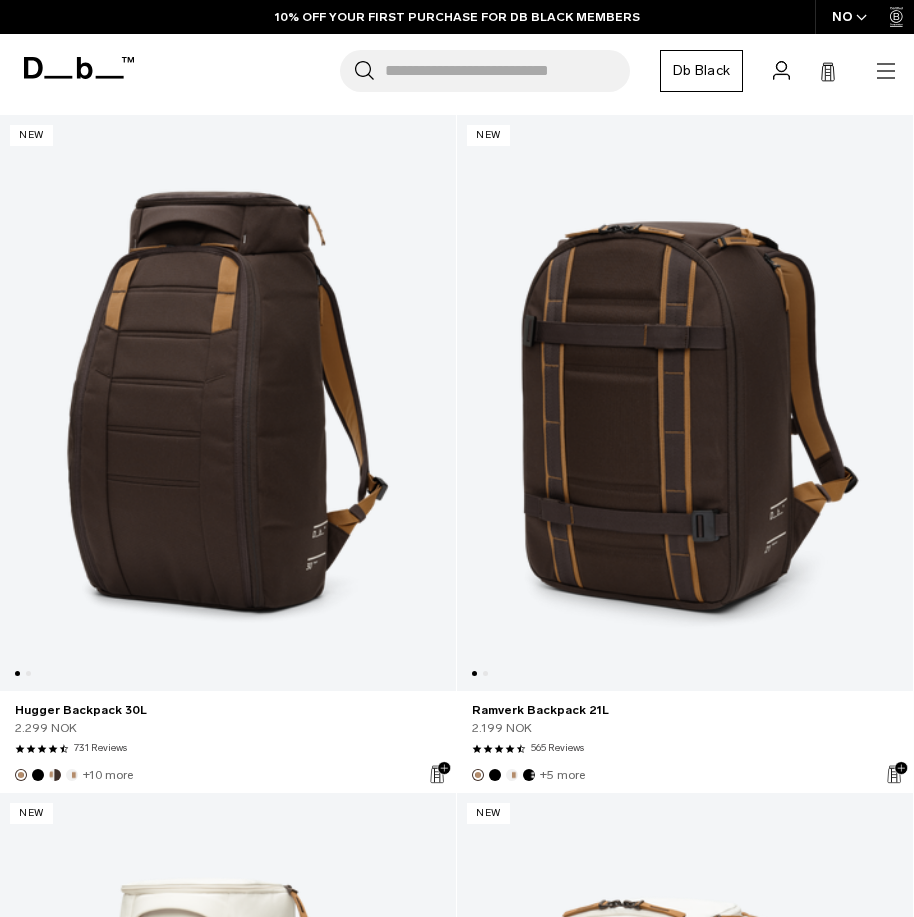 click at bounding box center [228, 403] 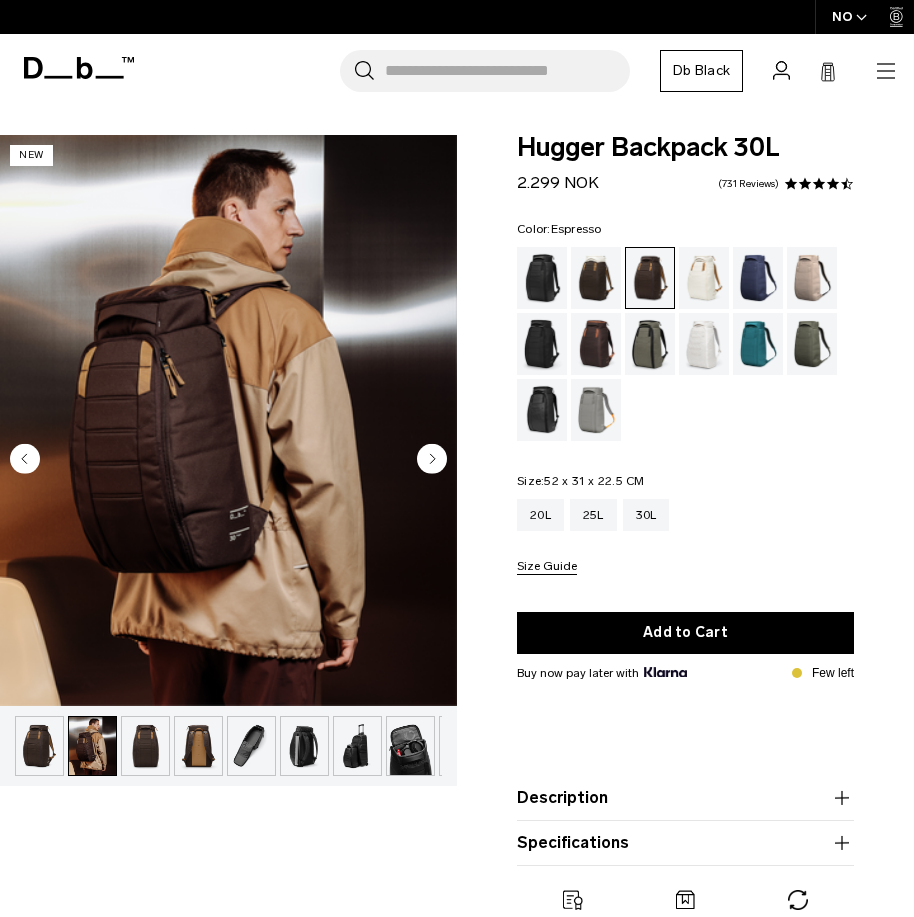 scroll, scrollTop: 0, scrollLeft: 0, axis: both 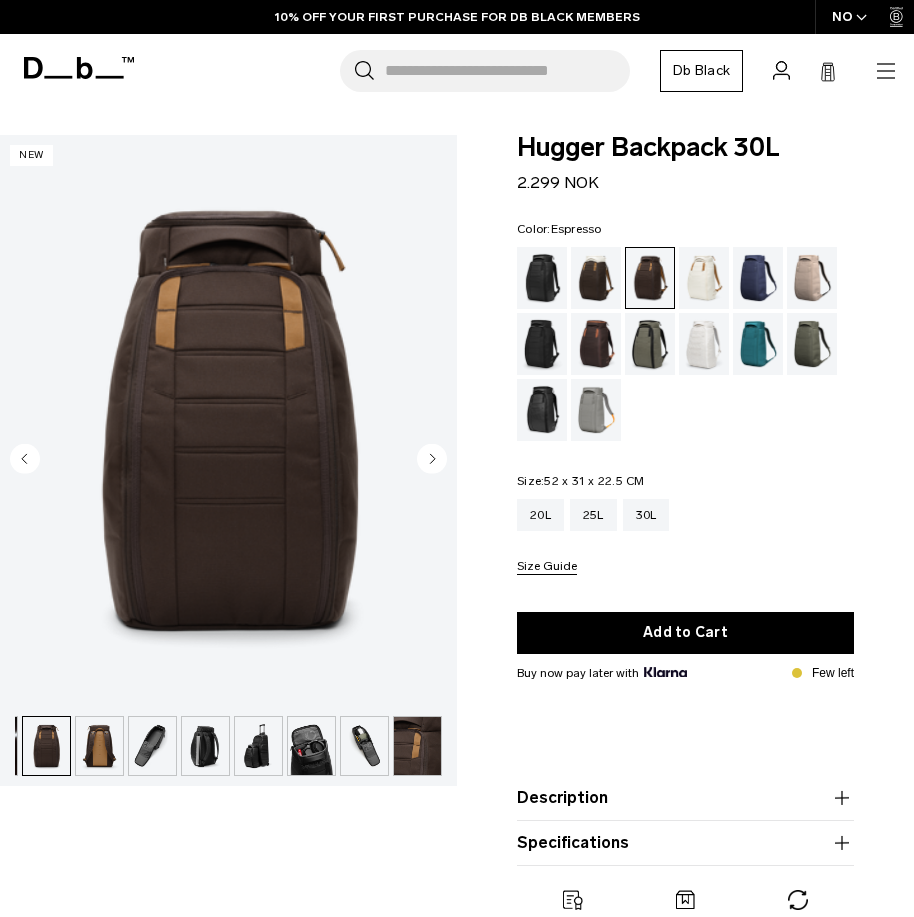 click 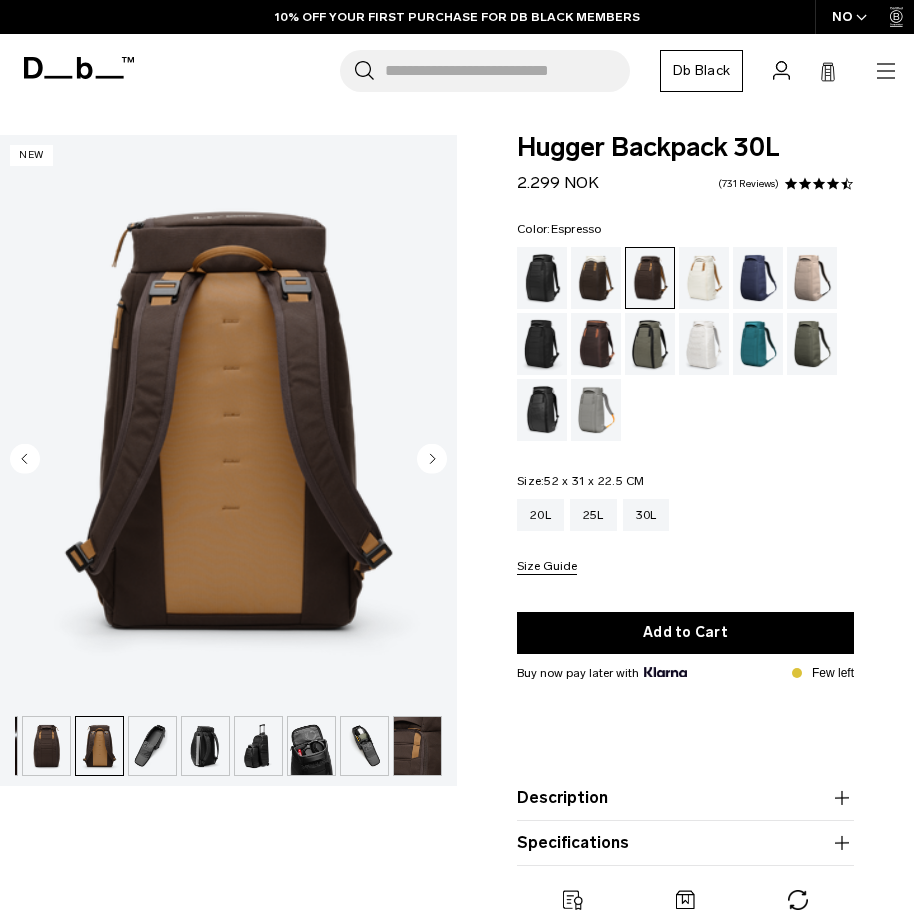 click 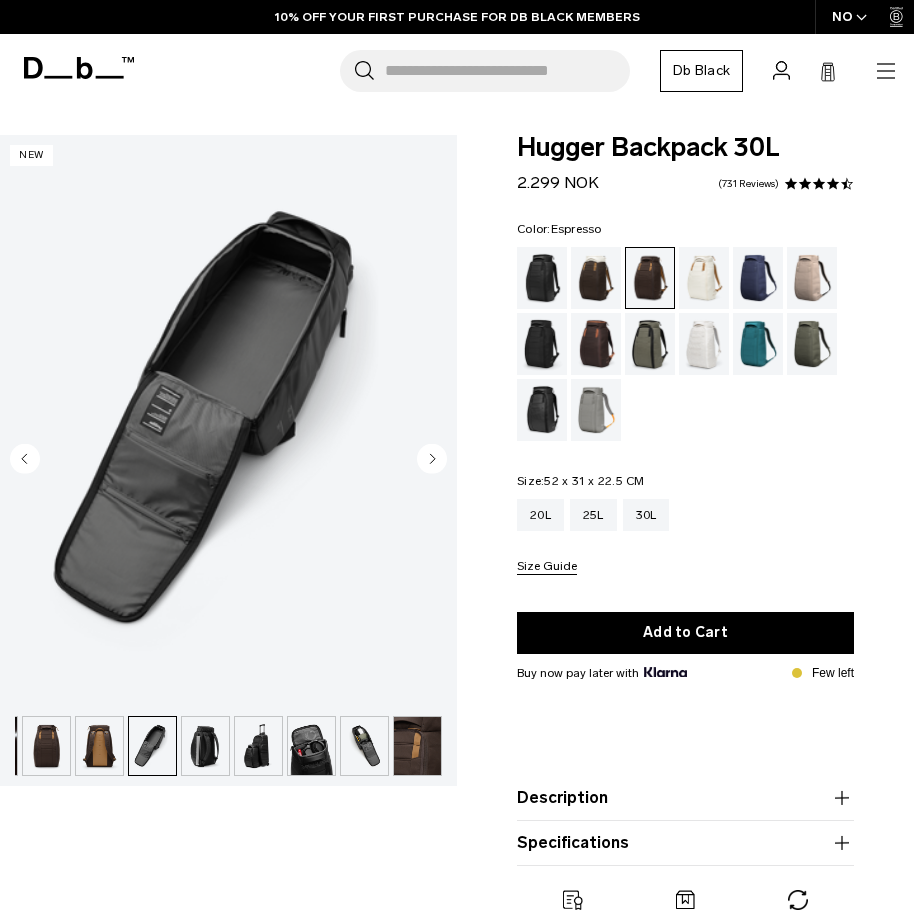 click 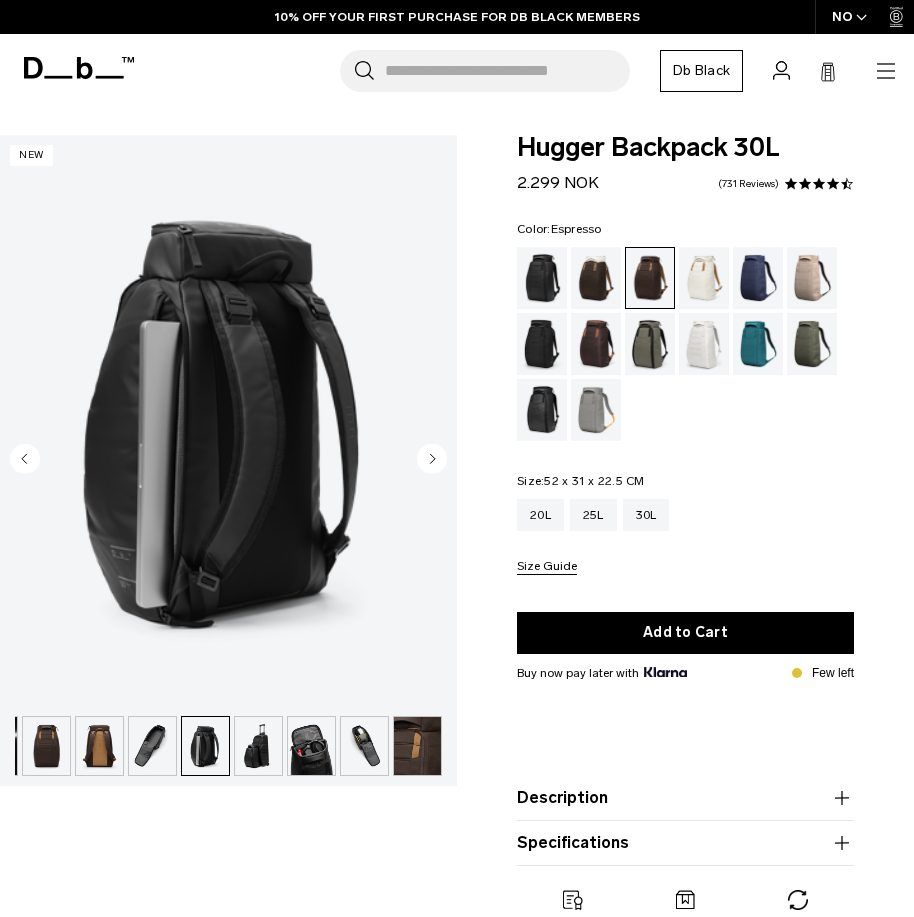 click 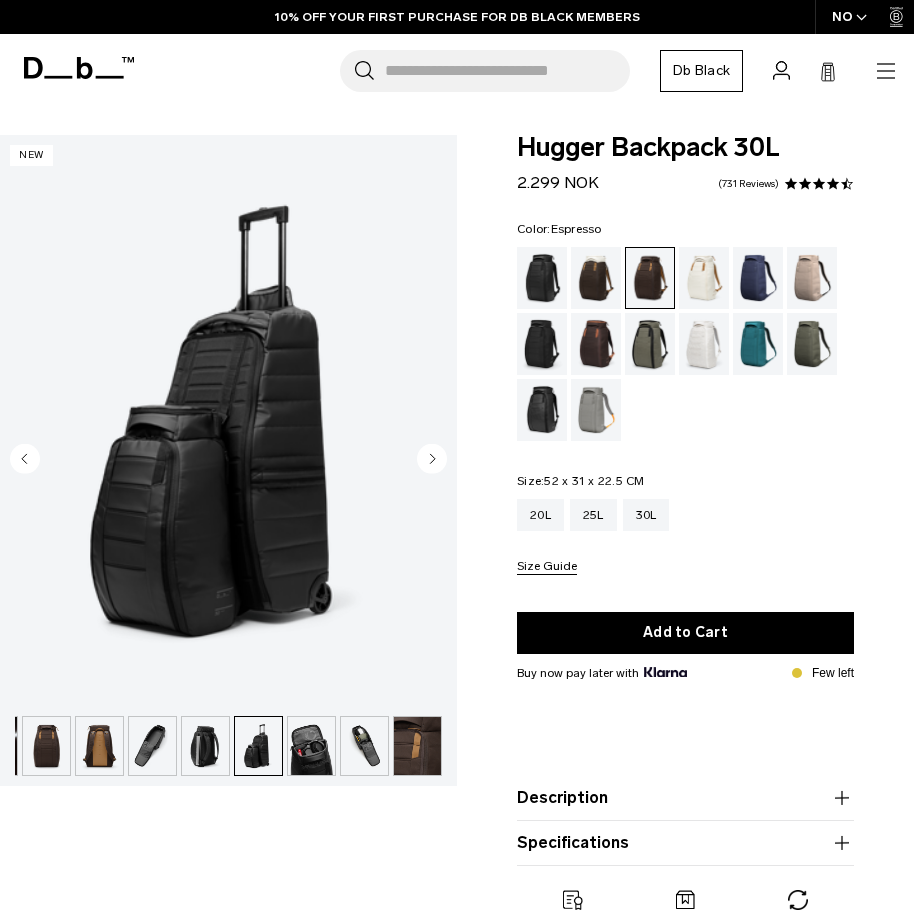 click 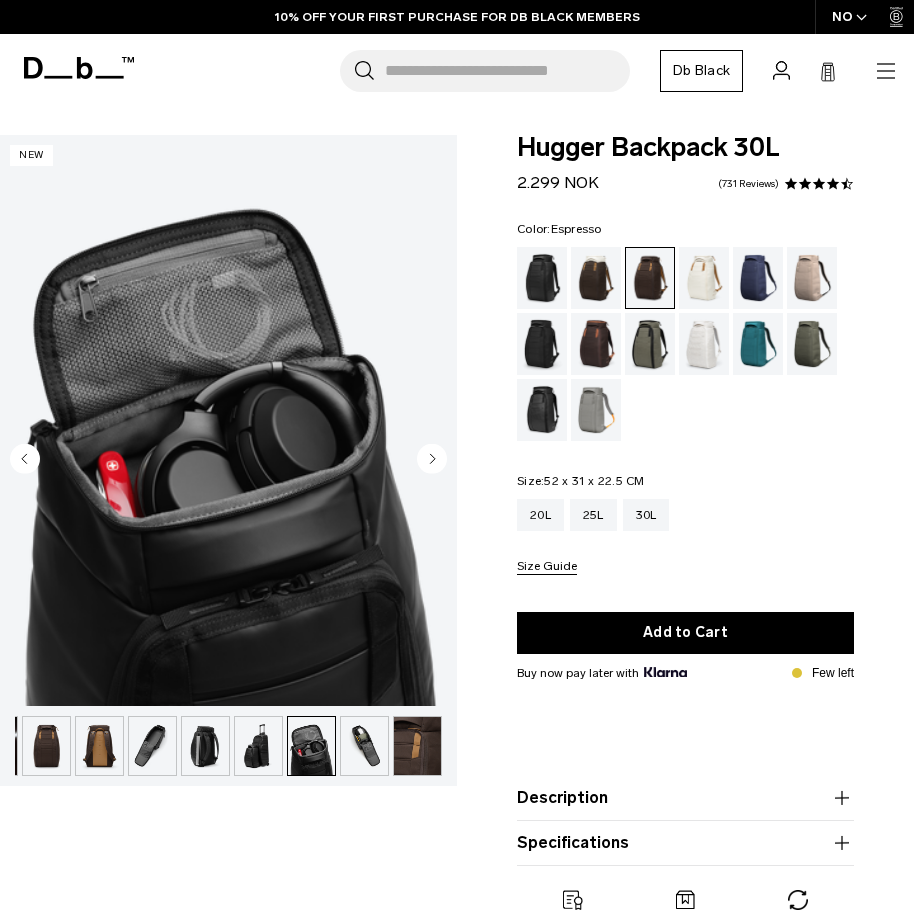 click 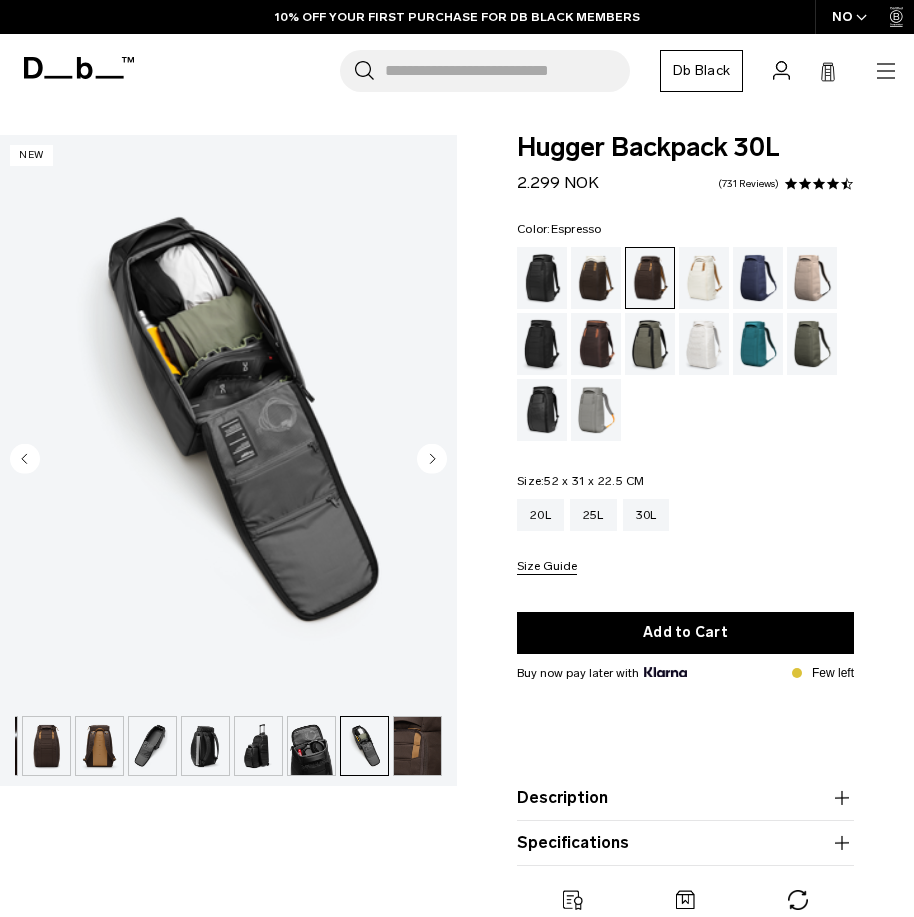 click 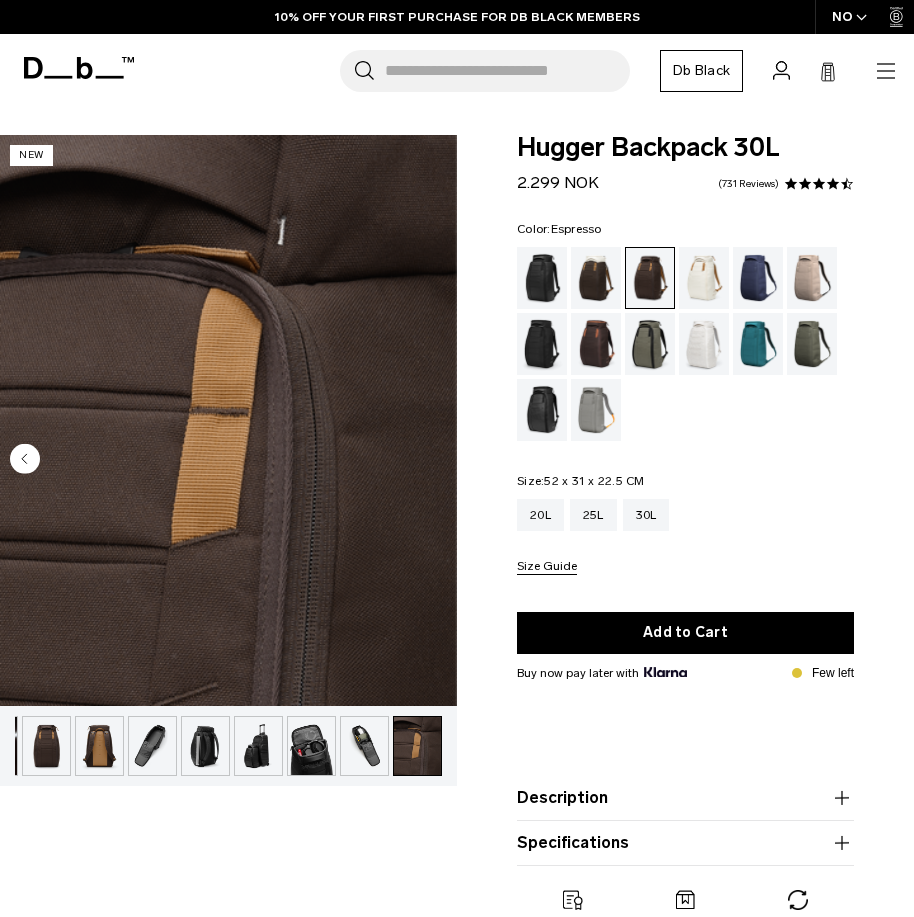 click at bounding box center (228, 420) 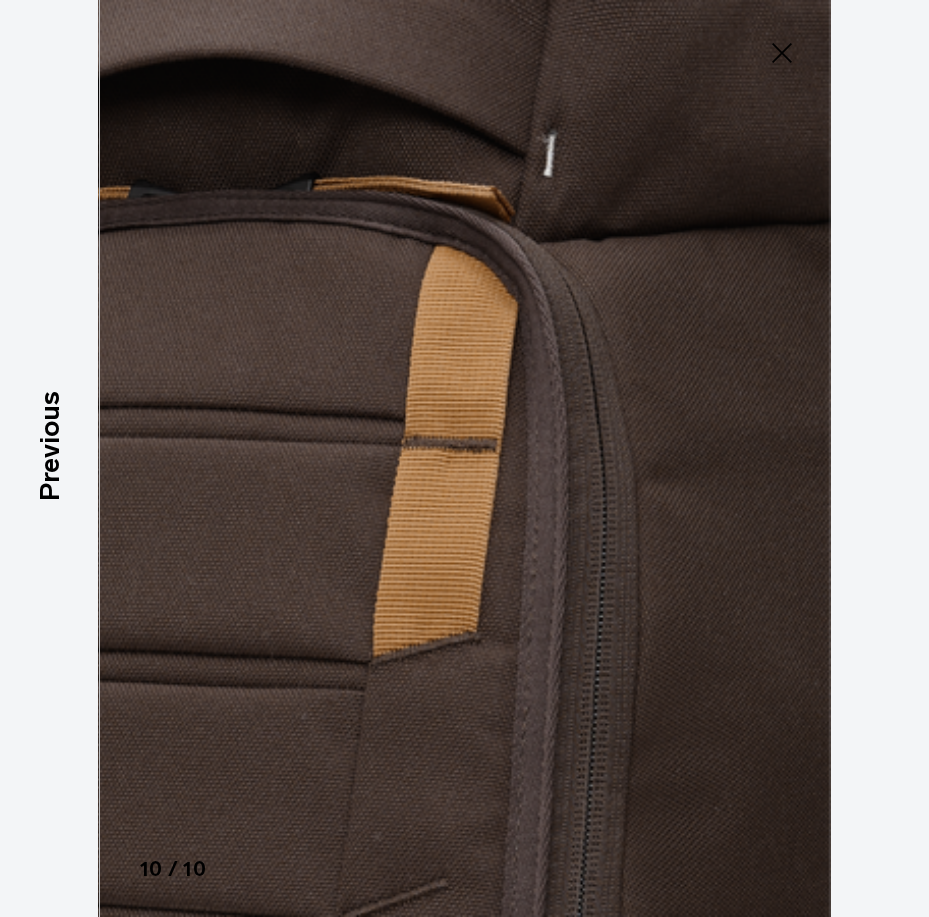 click 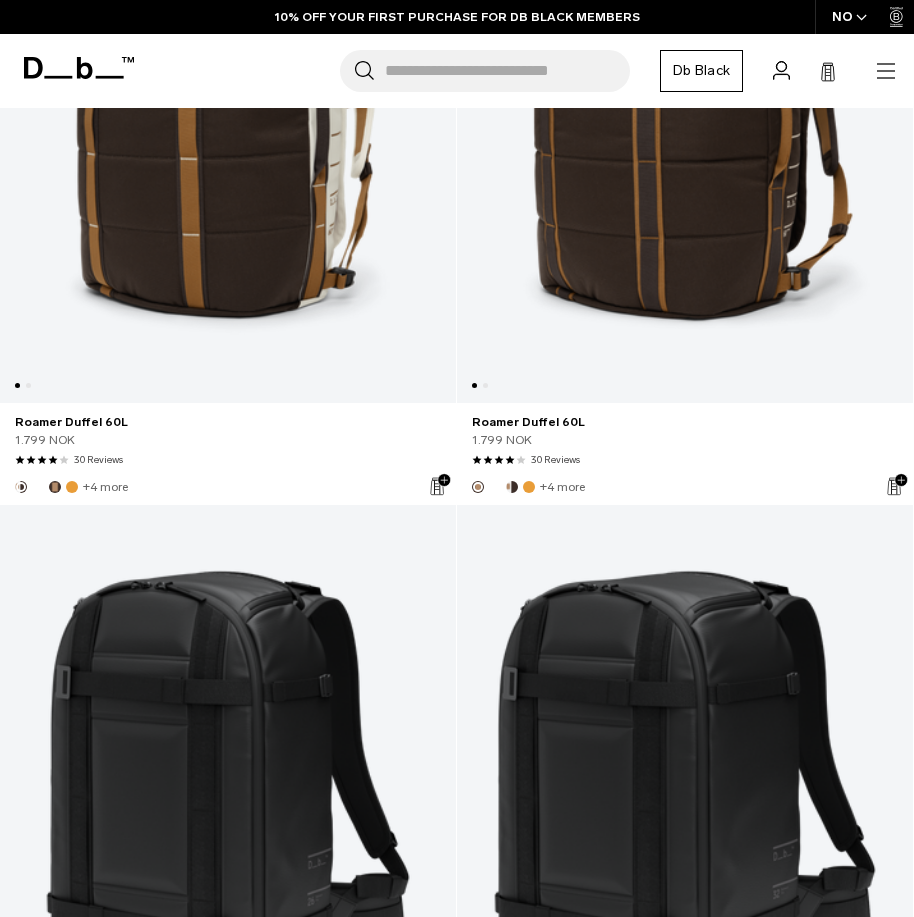 scroll, scrollTop: 0, scrollLeft: 0, axis: both 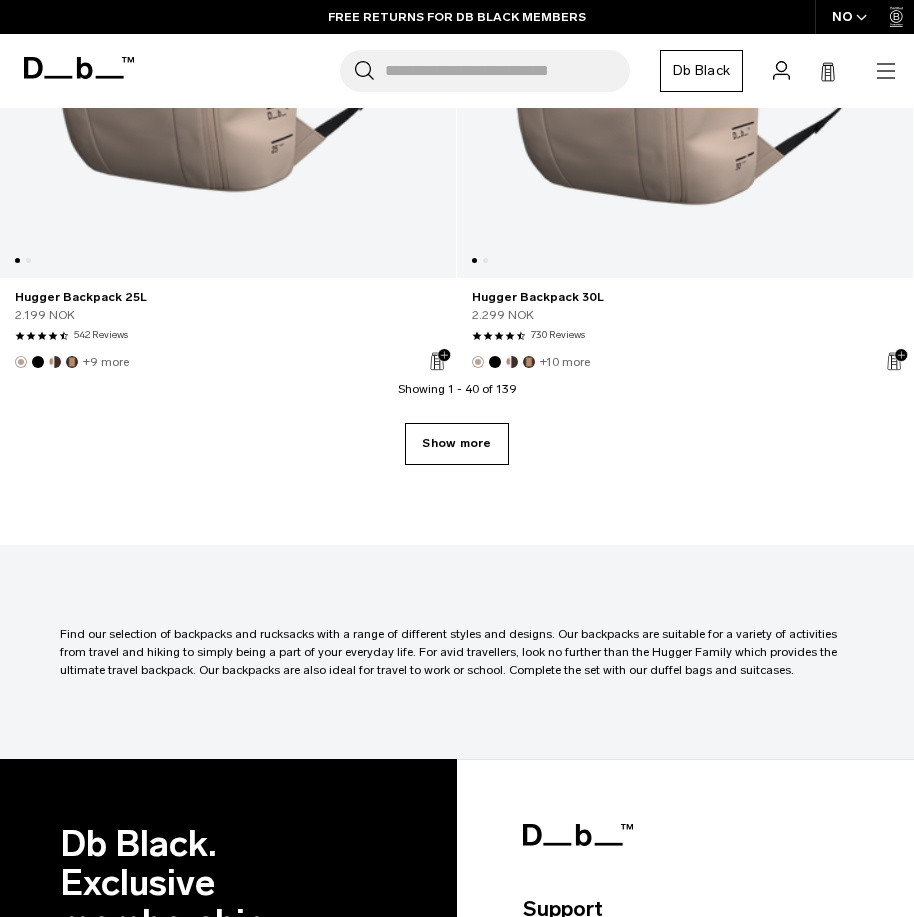 click on "Show more" at bounding box center [456, 444] 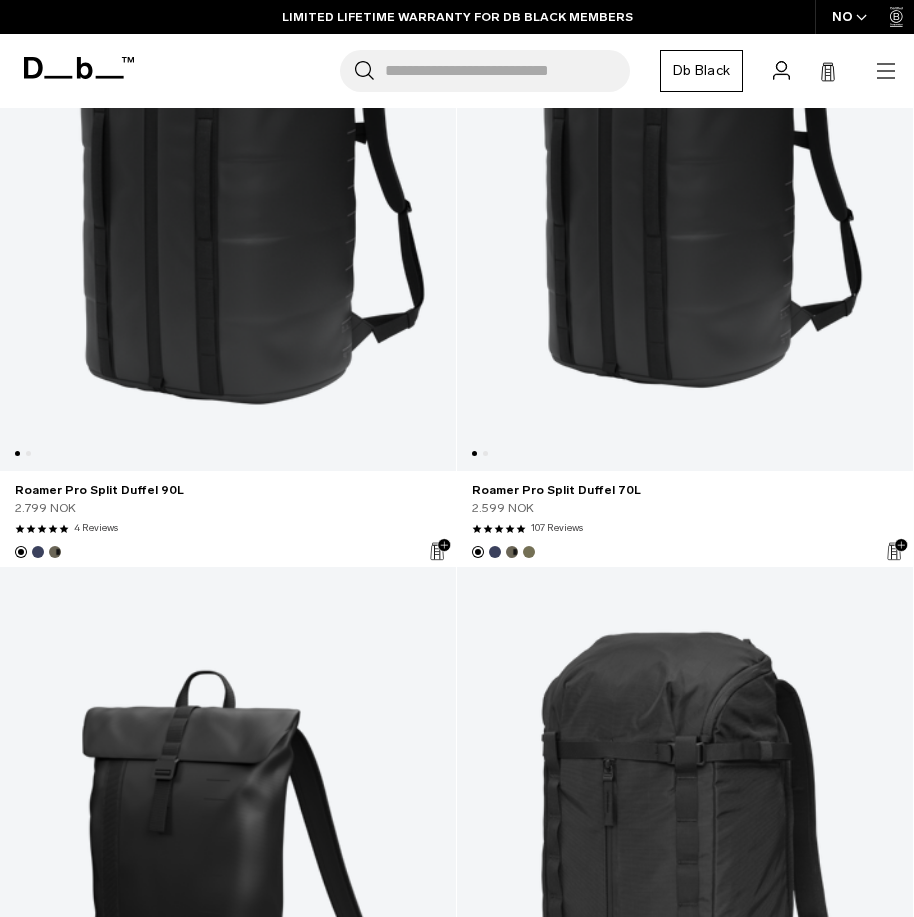 scroll, scrollTop: 19423, scrollLeft: 0, axis: vertical 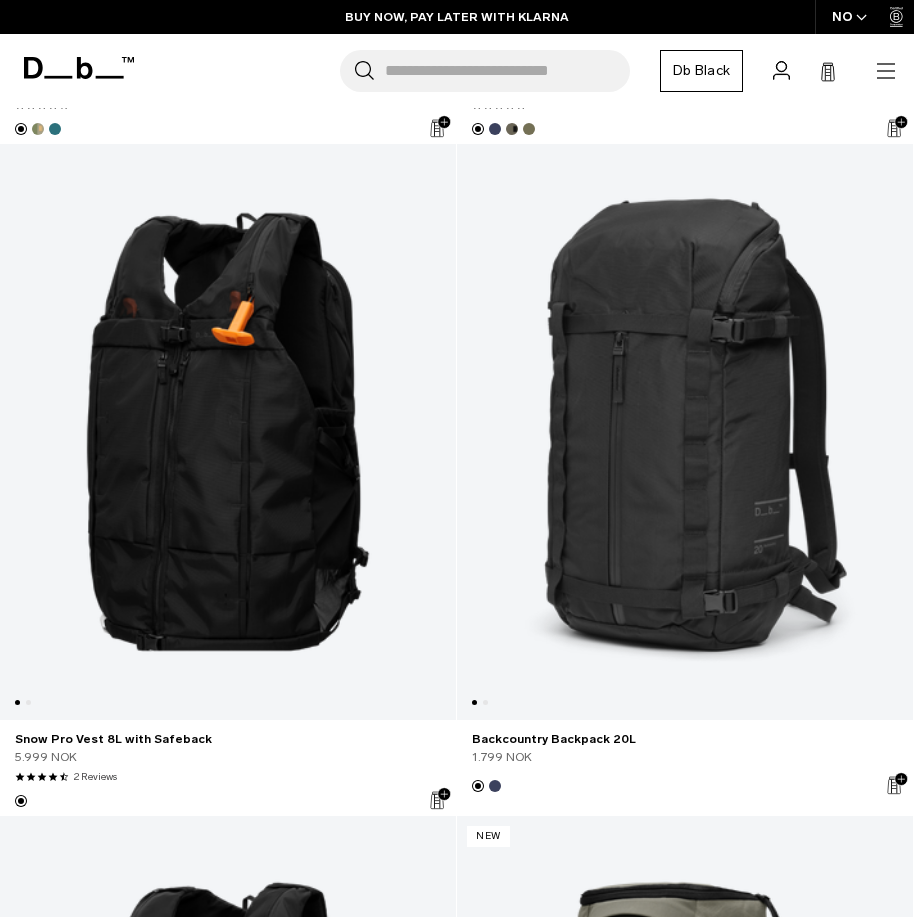 click at bounding box center (495, 786) 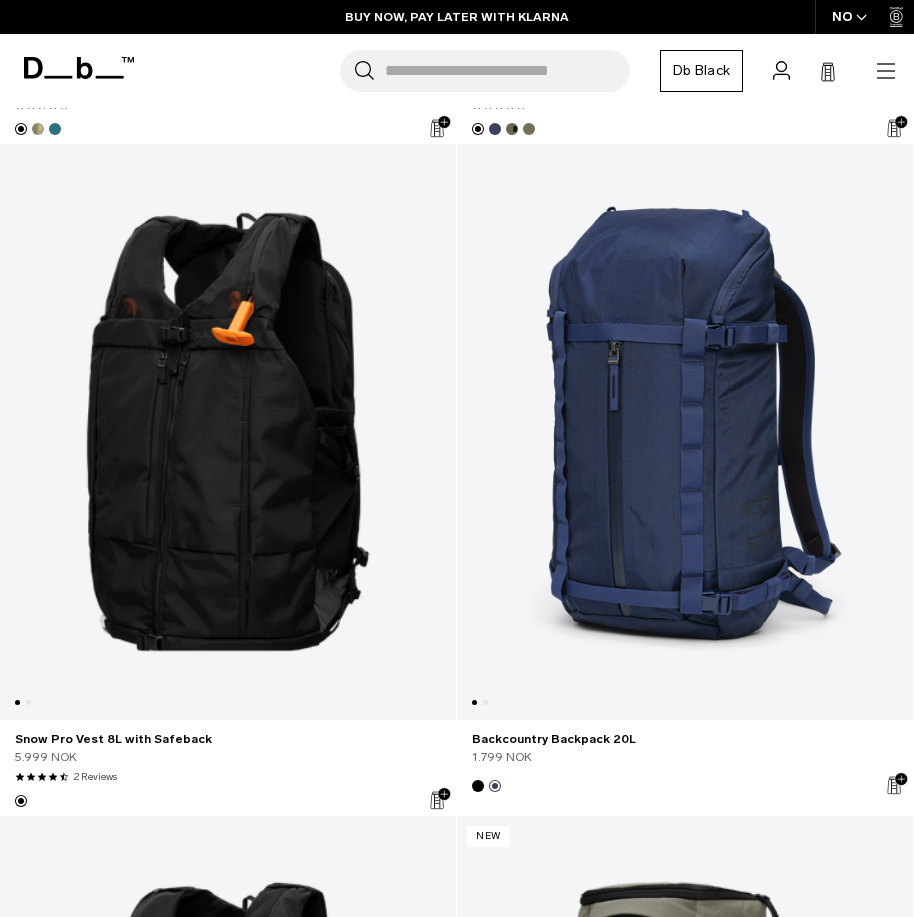 click at bounding box center [478, 786] 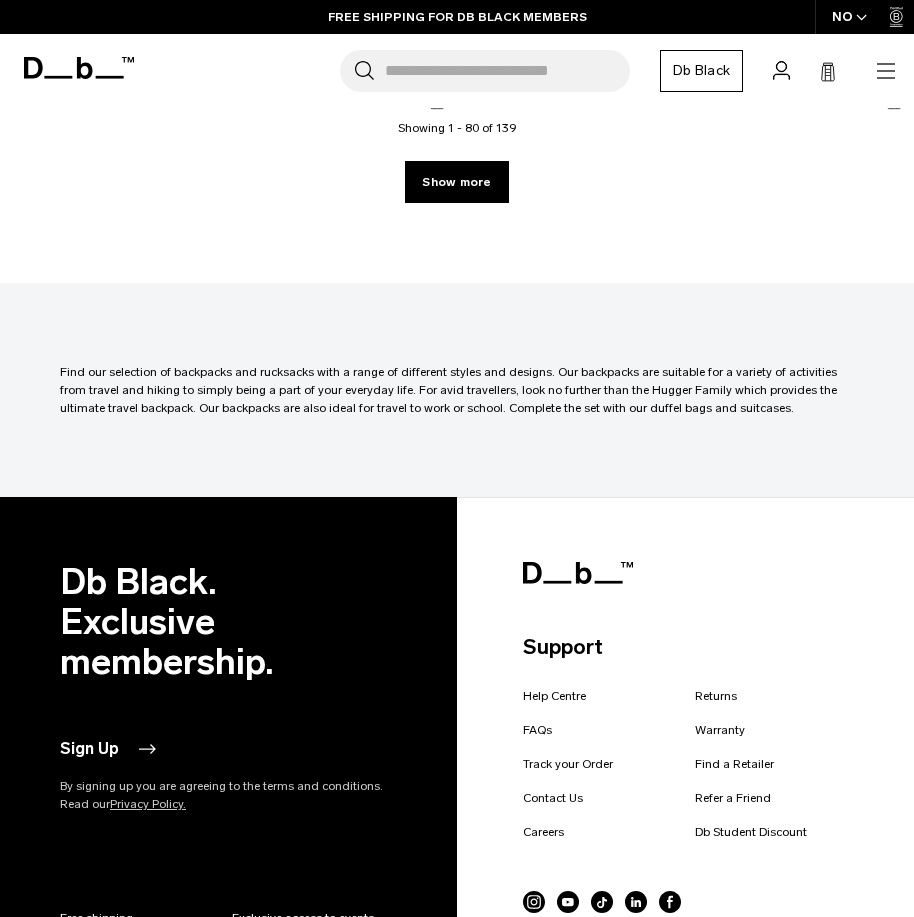 scroll, scrollTop: 27323, scrollLeft: 0, axis: vertical 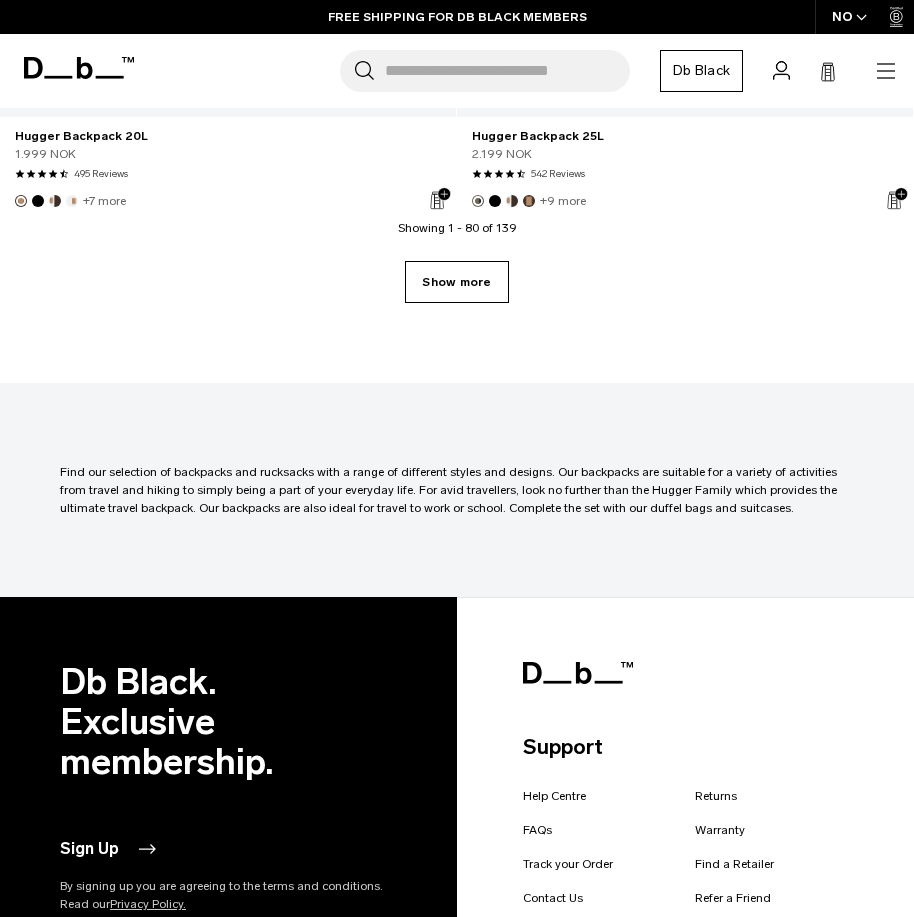 click on "Show more" at bounding box center [456, 282] 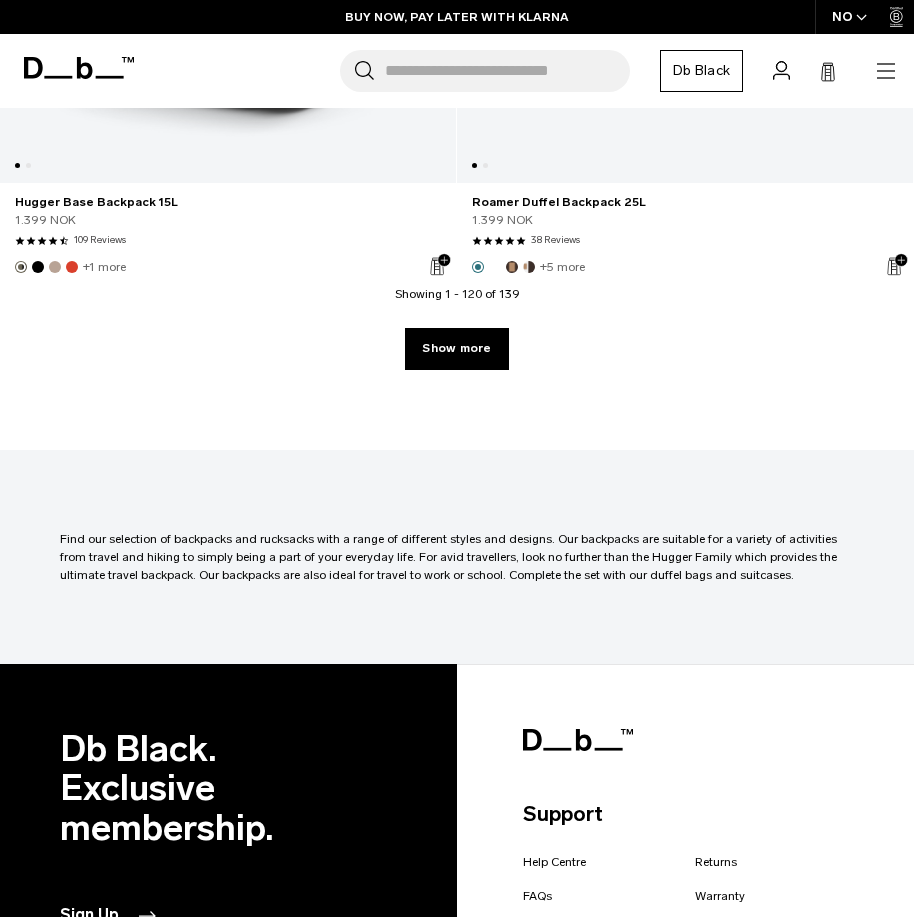 scroll, scrollTop: 40823, scrollLeft: 0, axis: vertical 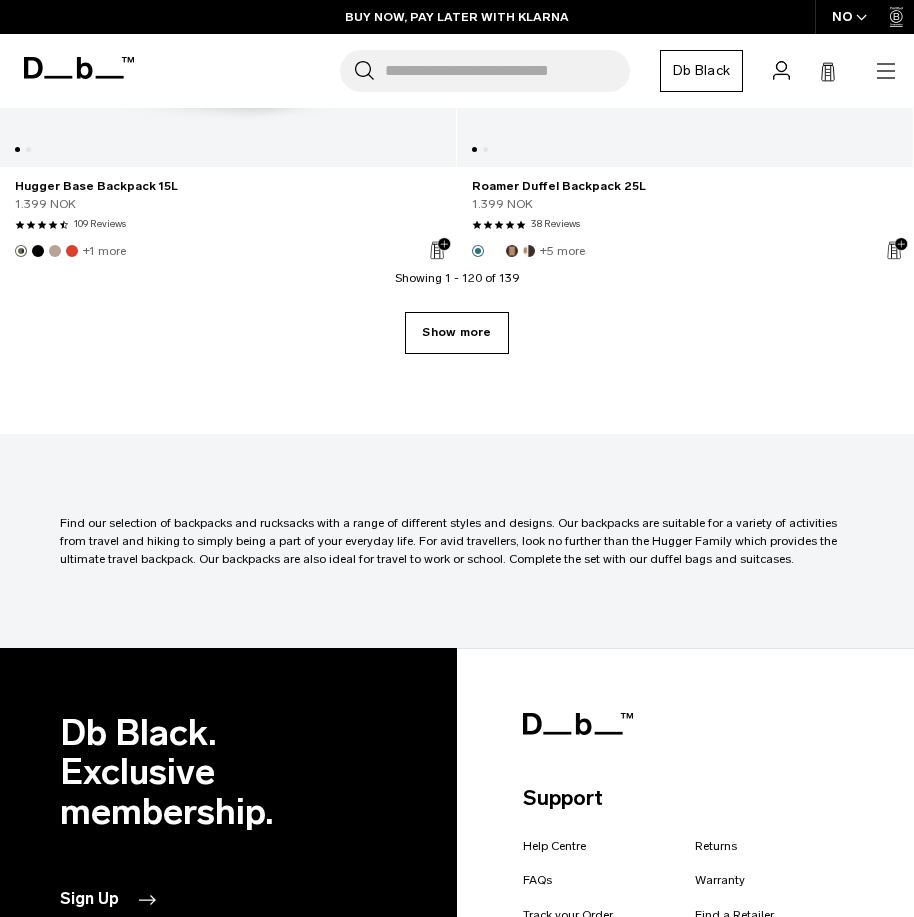 click on "Show more" at bounding box center (456, 333) 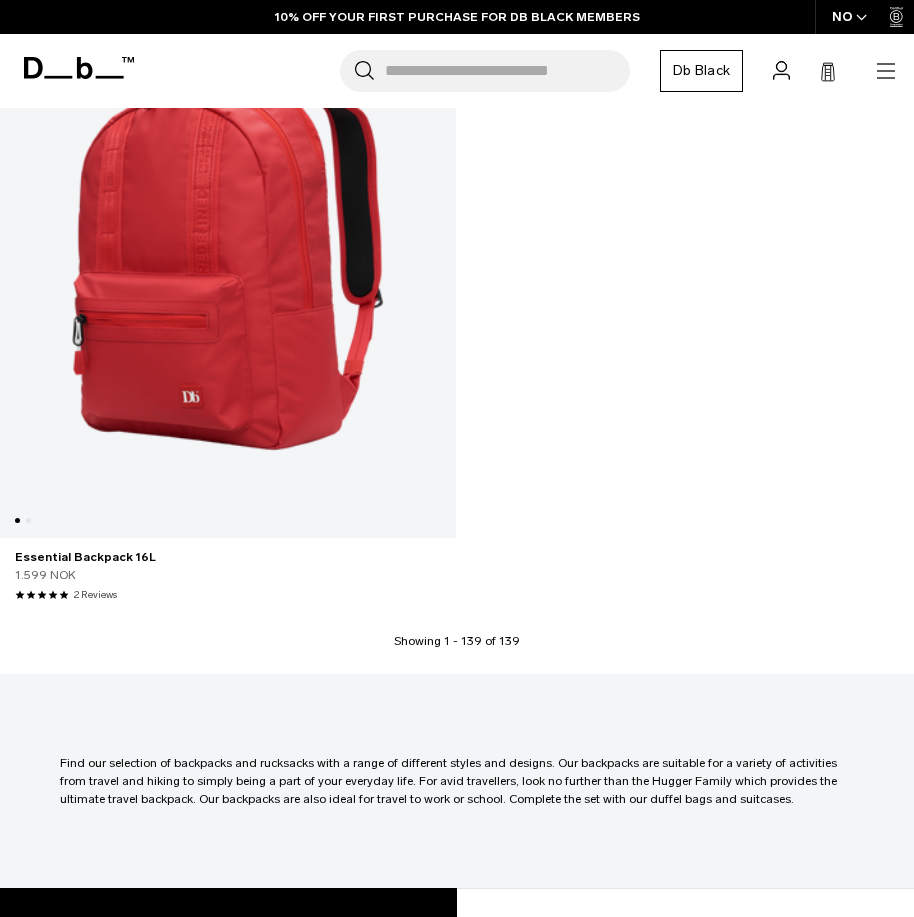 scroll, scrollTop: 47026, scrollLeft: 0, axis: vertical 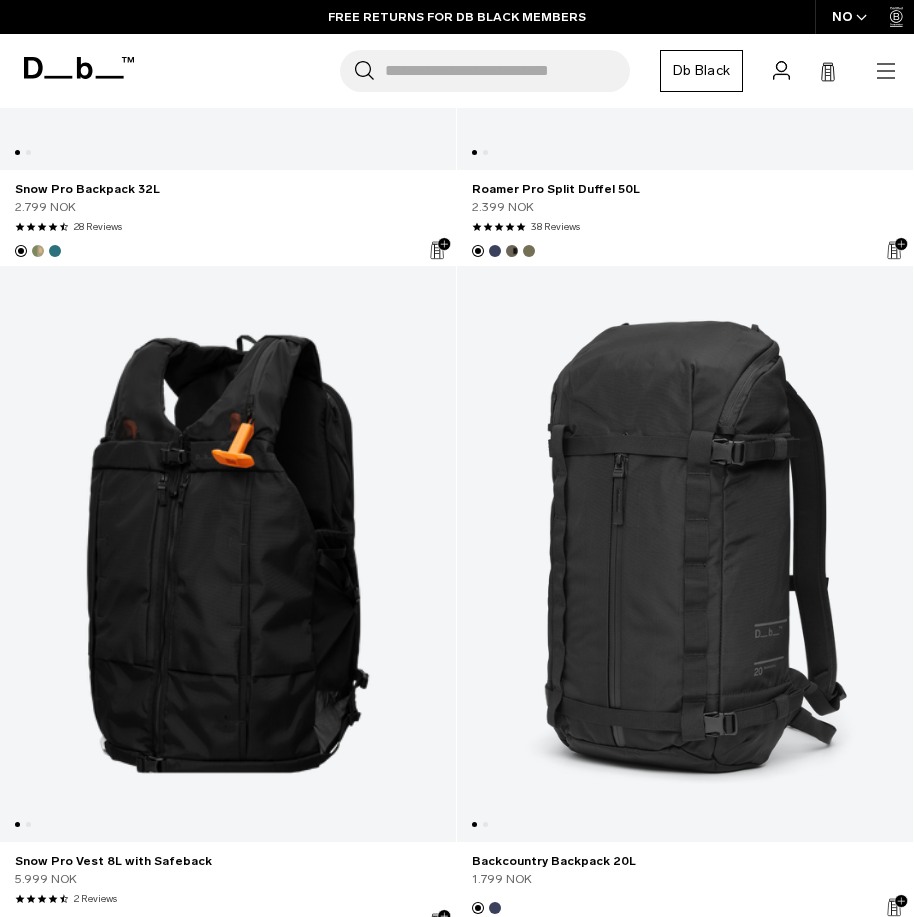 click at bounding box center (685, 554) 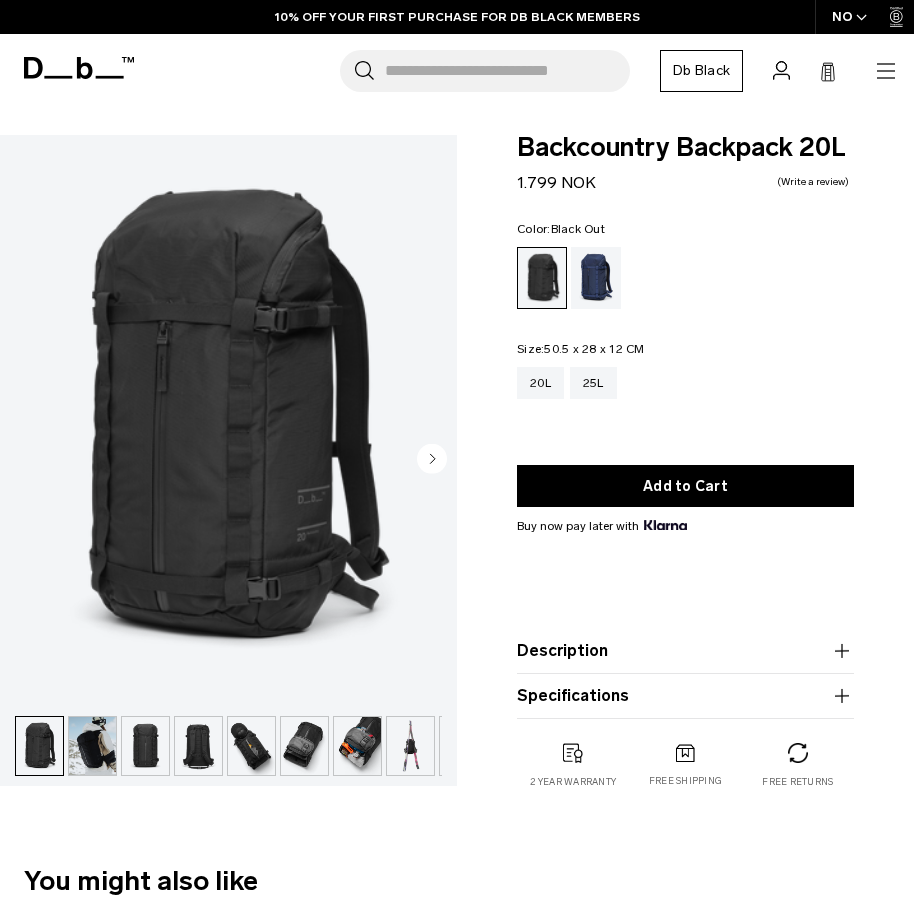 scroll, scrollTop: 0, scrollLeft: 0, axis: both 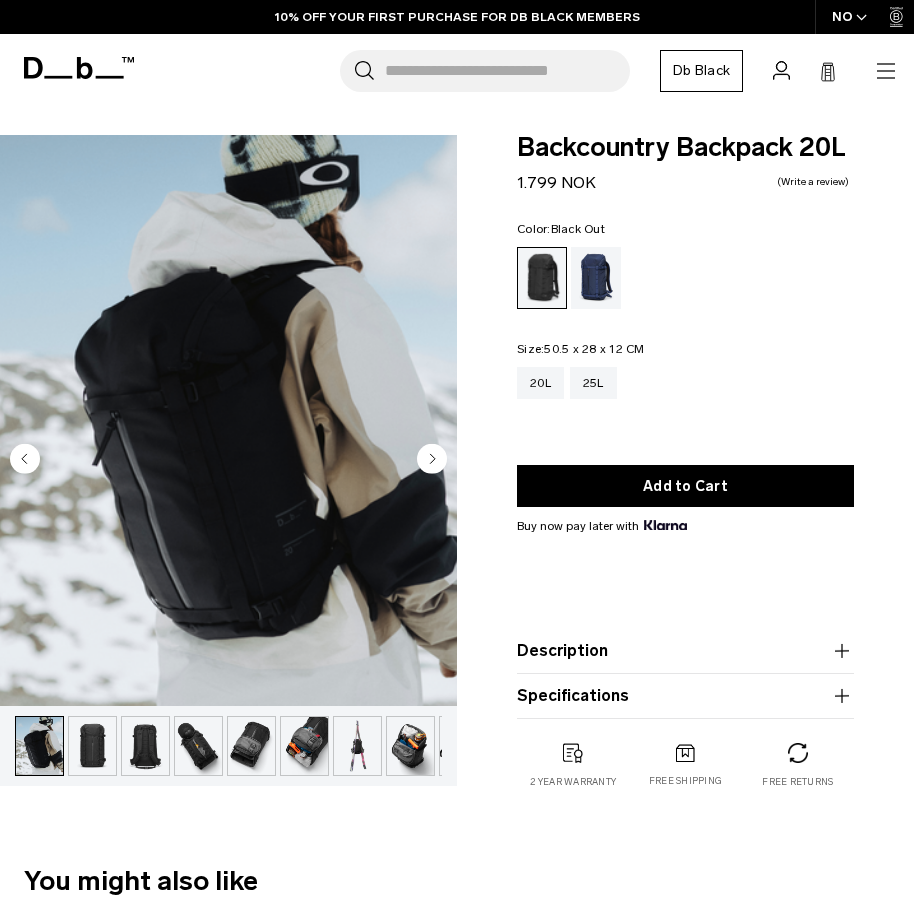 click 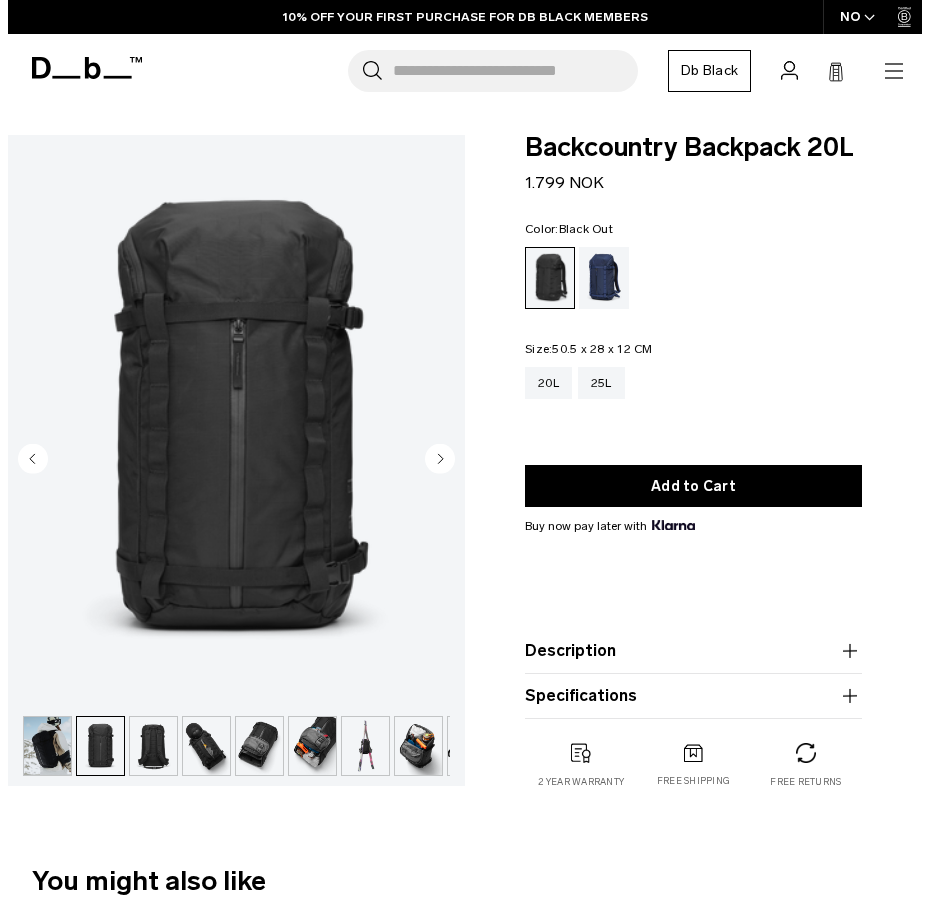 scroll, scrollTop: 0, scrollLeft: 99, axis: horizontal 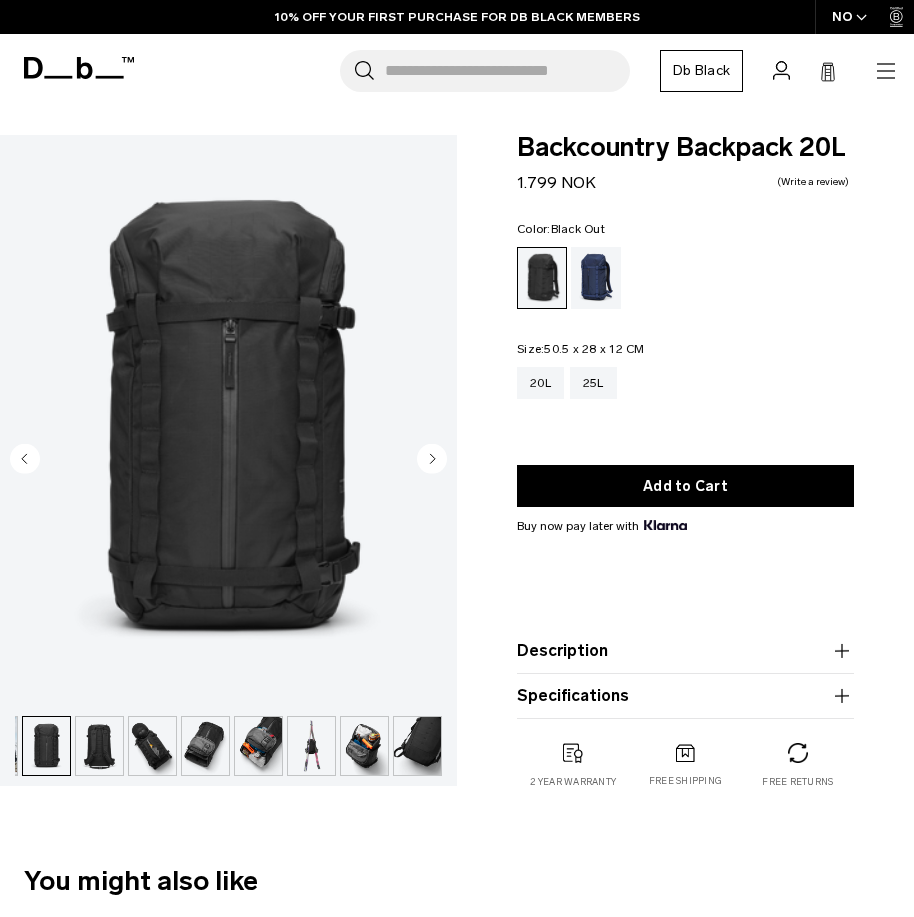 click 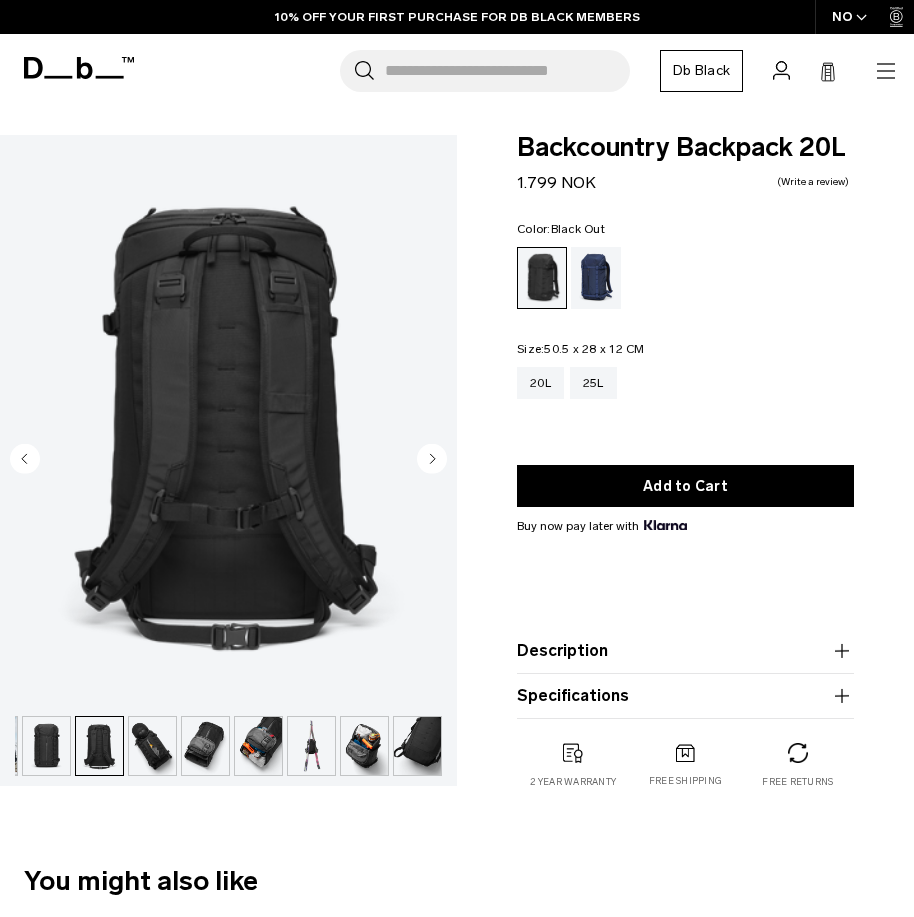 click 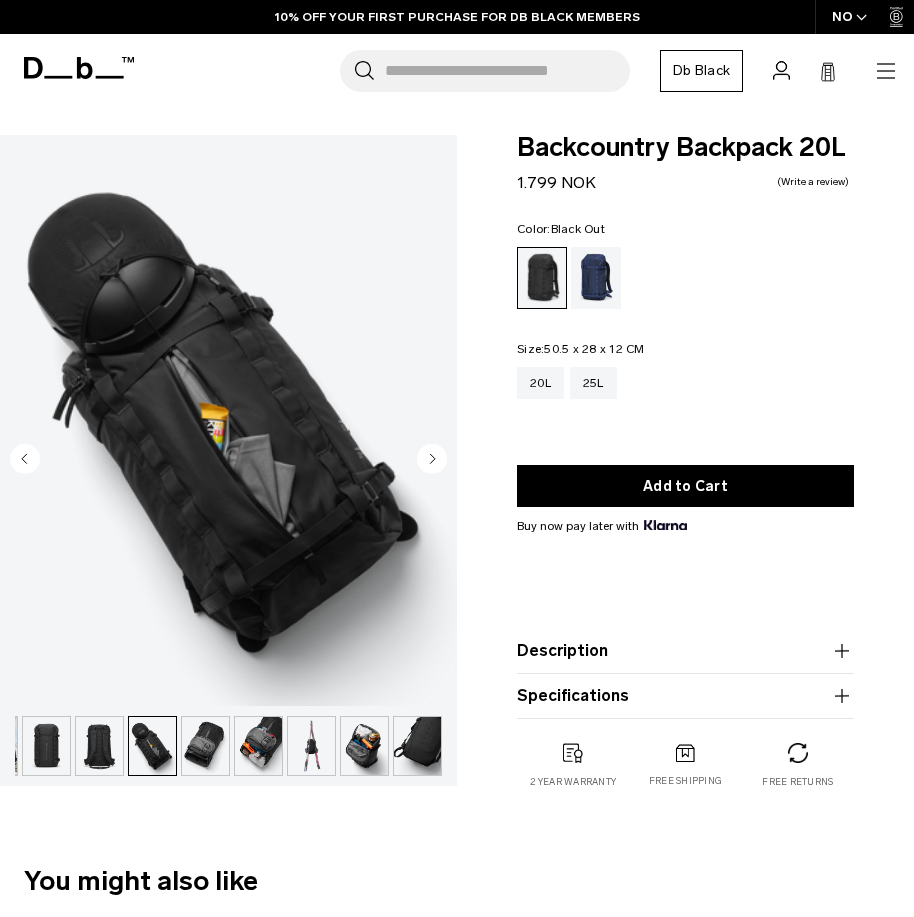 click 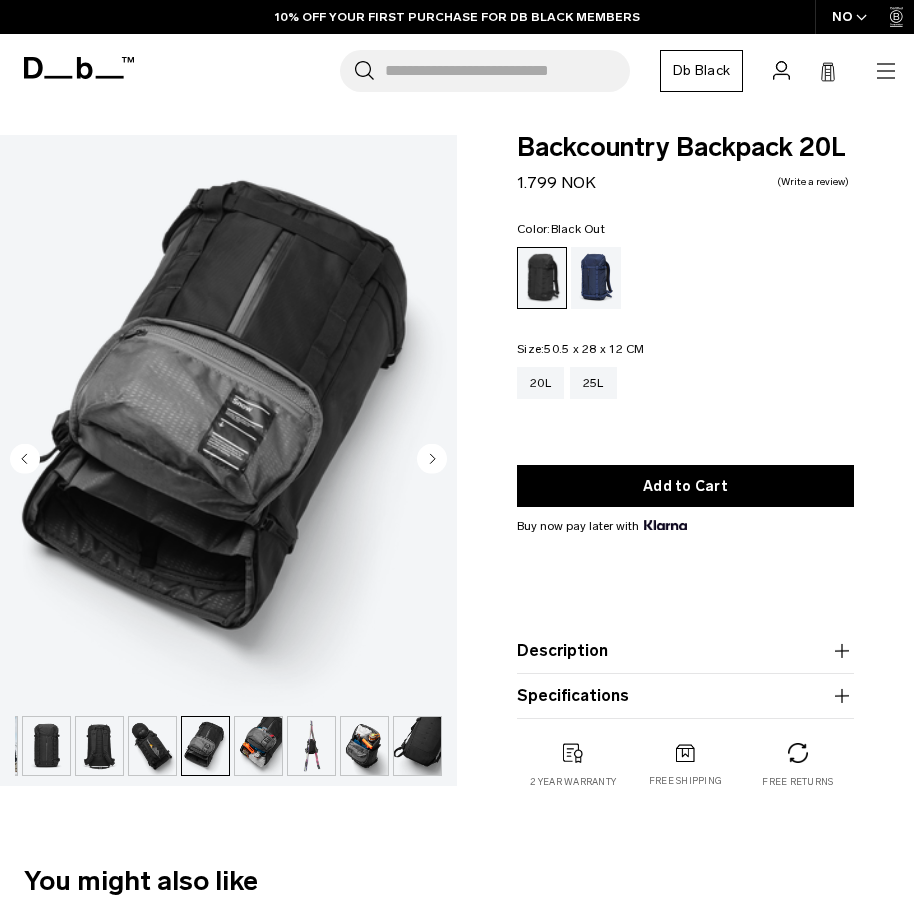 click 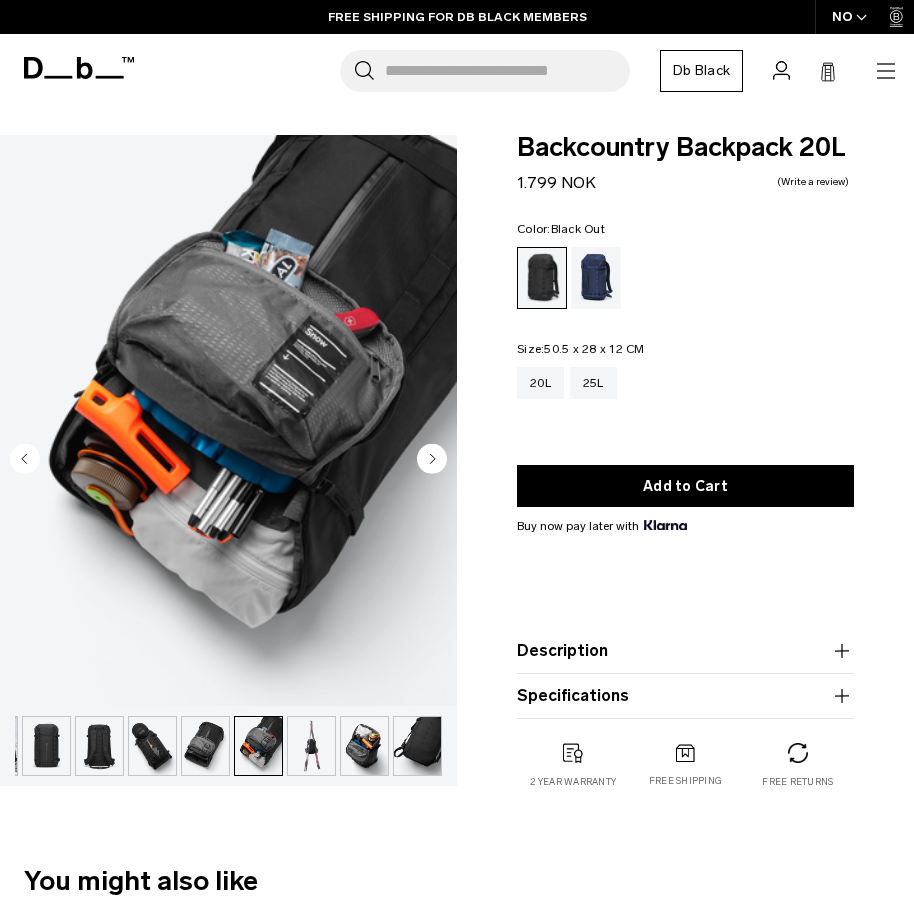 click 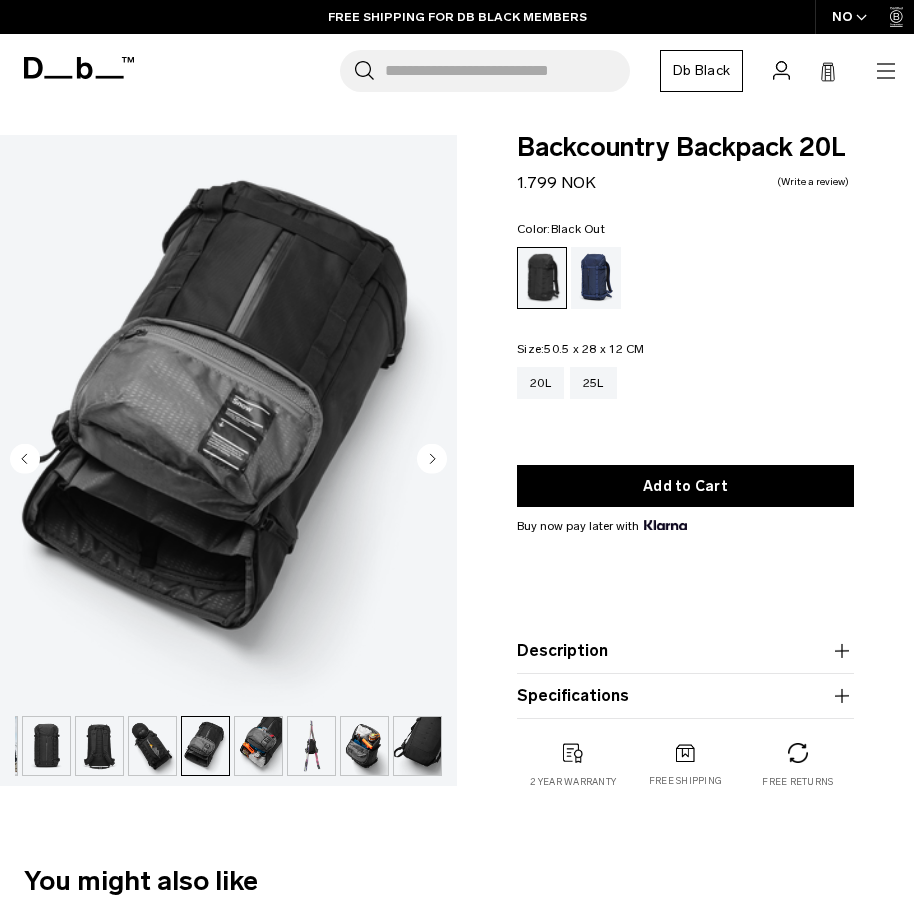 click 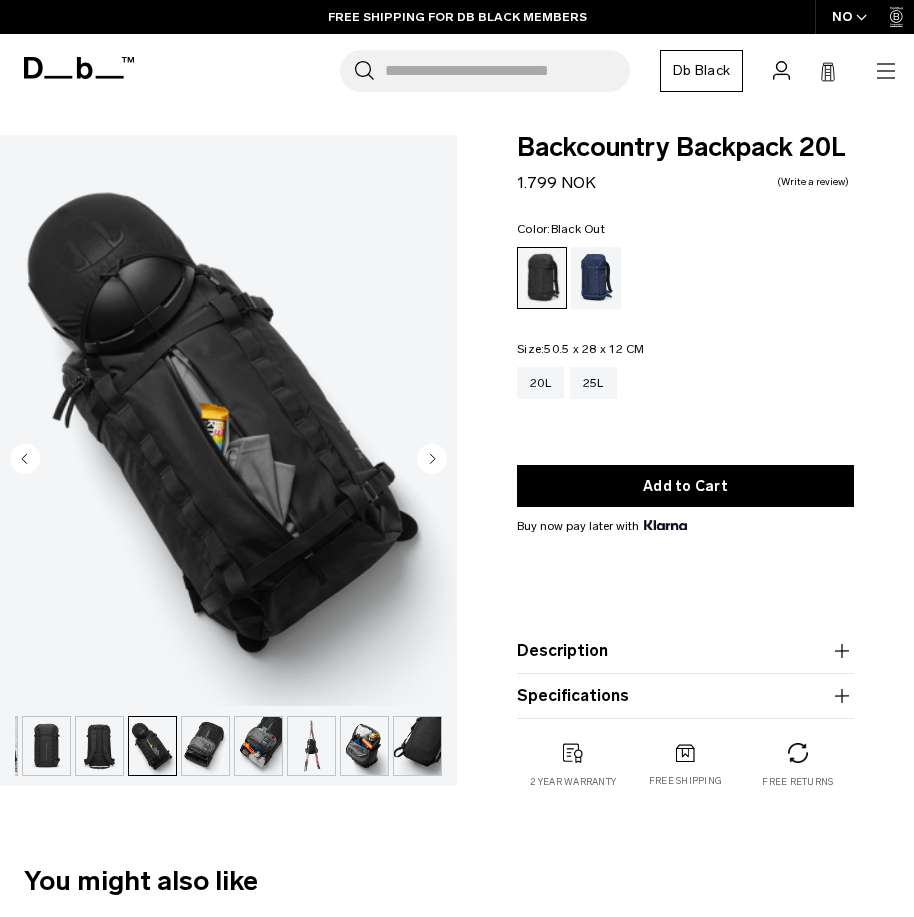click 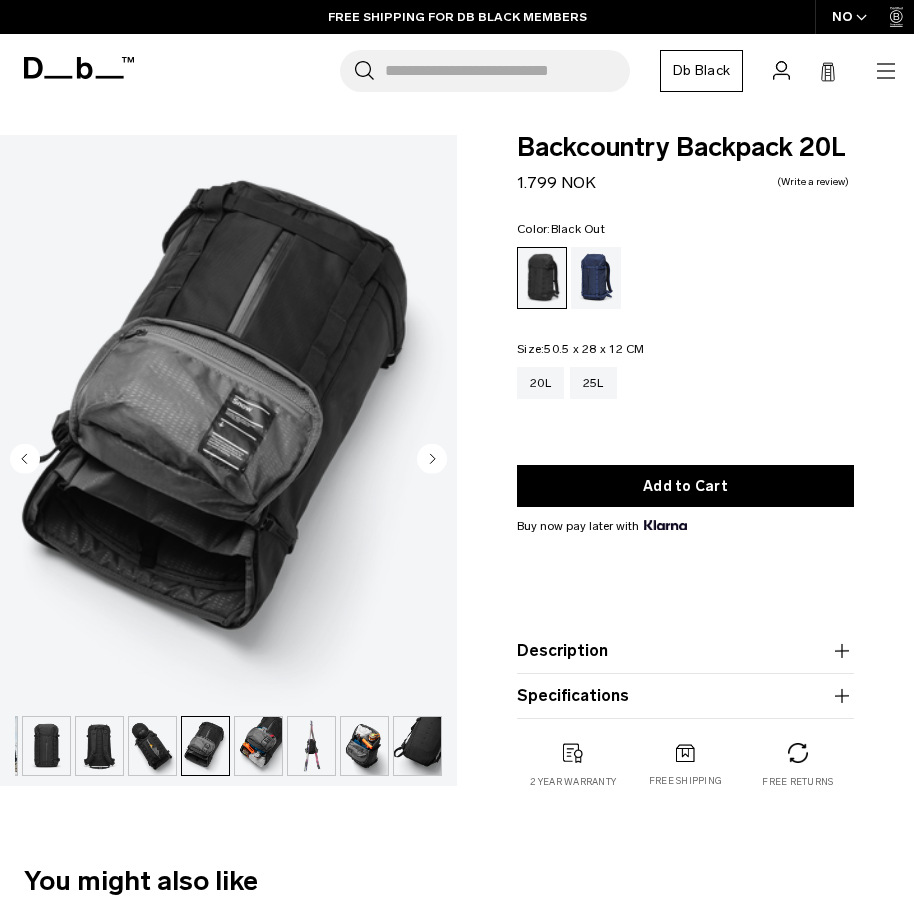 click 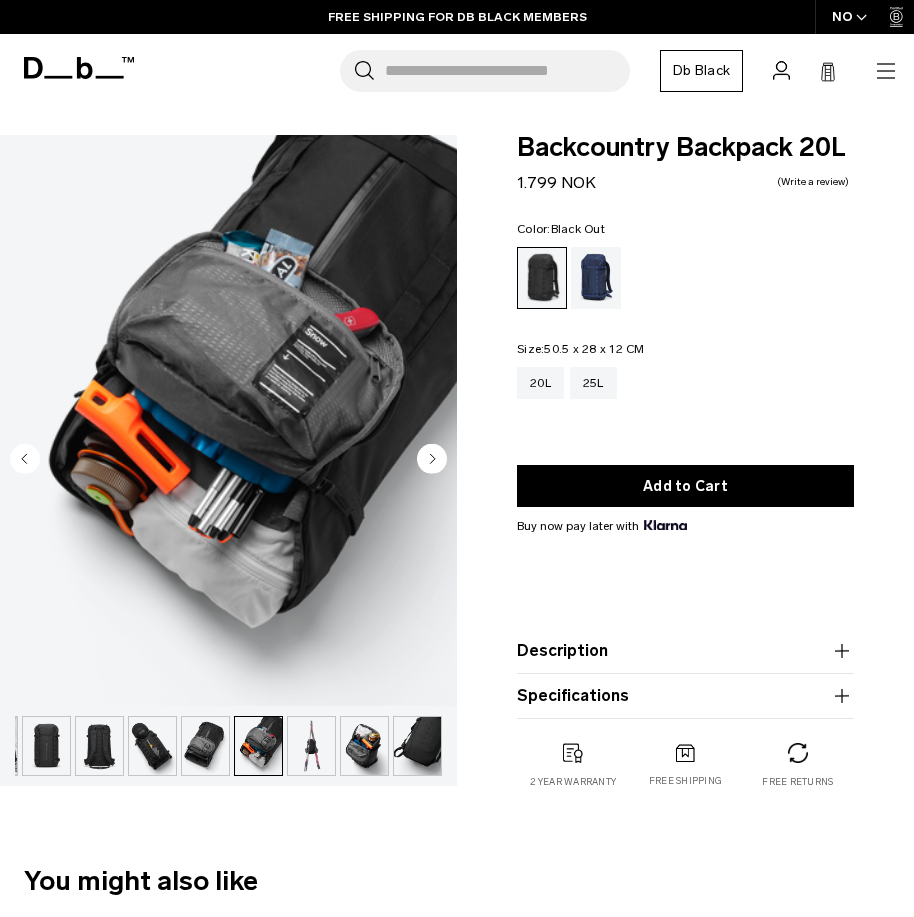 click 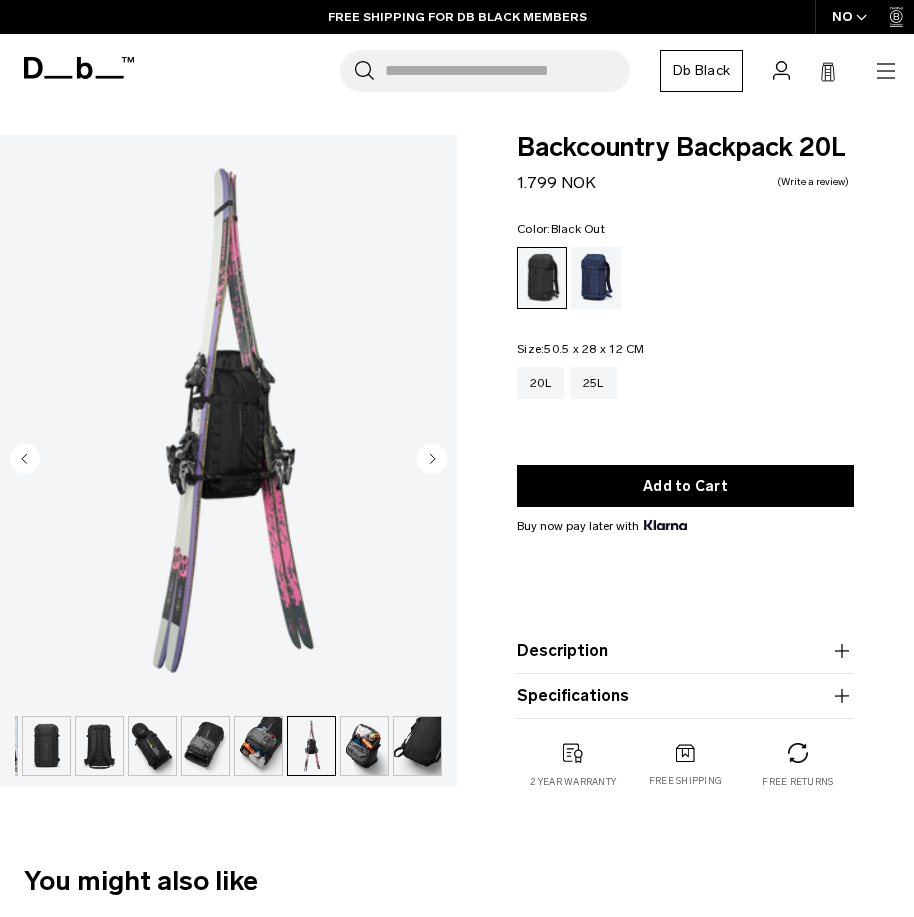 click 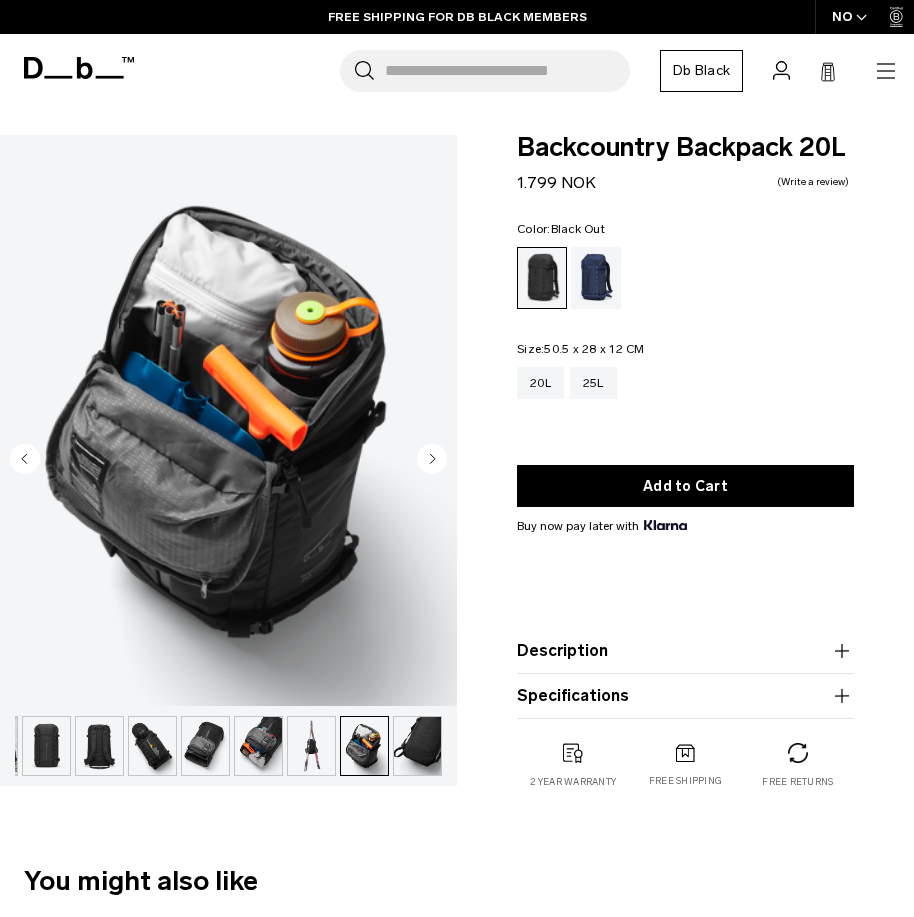 click 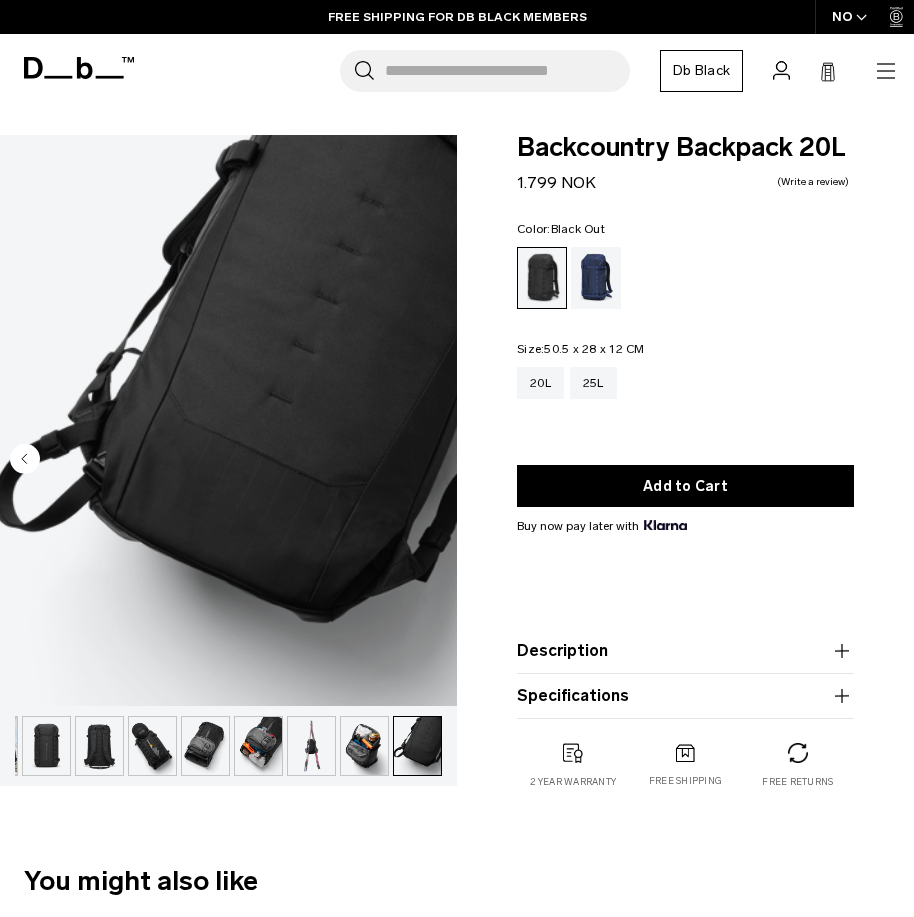 click at bounding box center (228, 420) 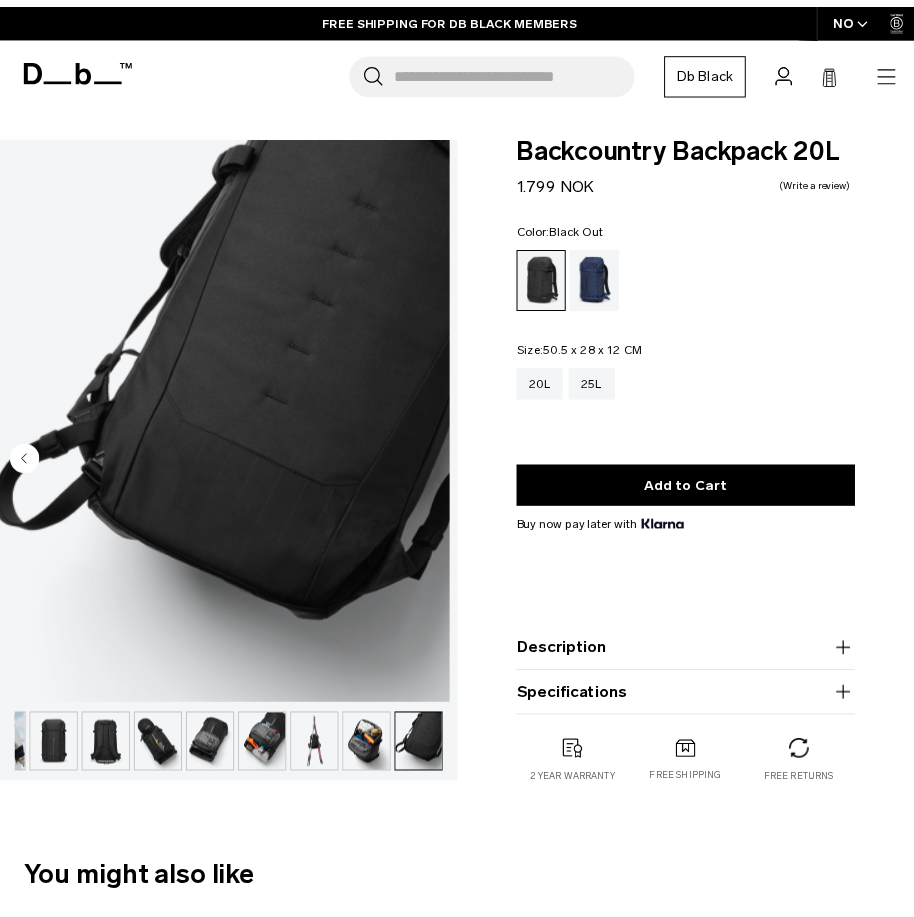 scroll, scrollTop: 0, scrollLeft: 91, axis: horizontal 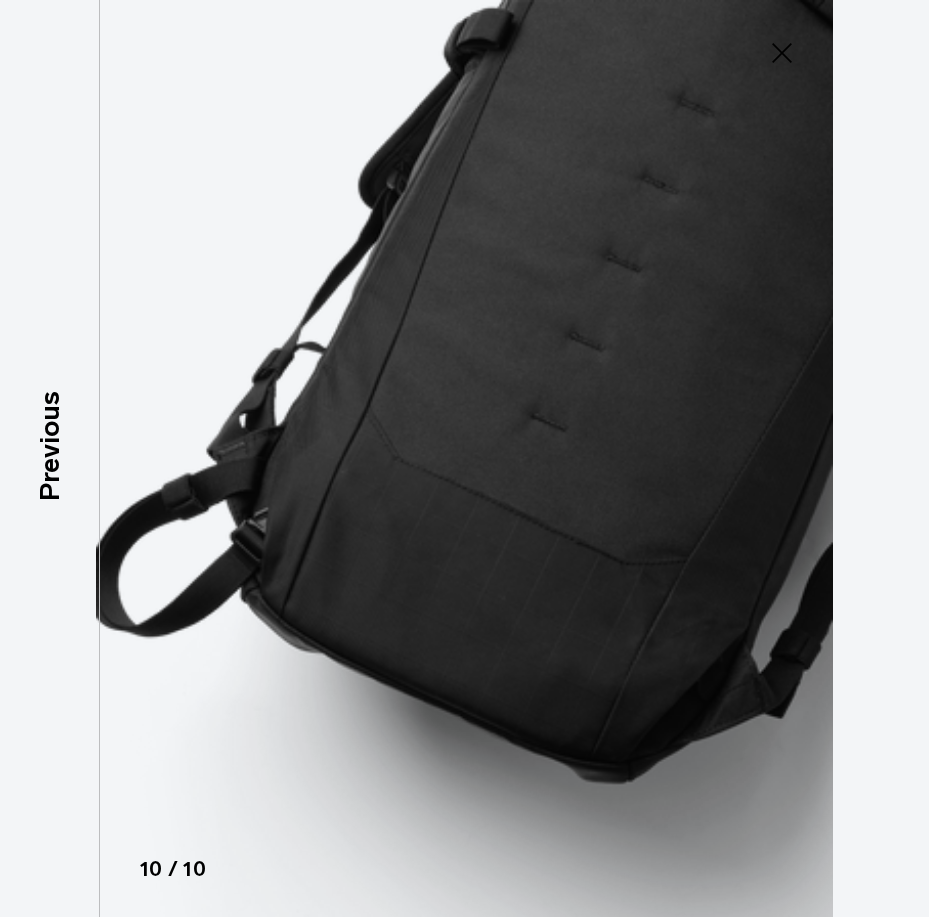 click at bounding box center (465, 458) 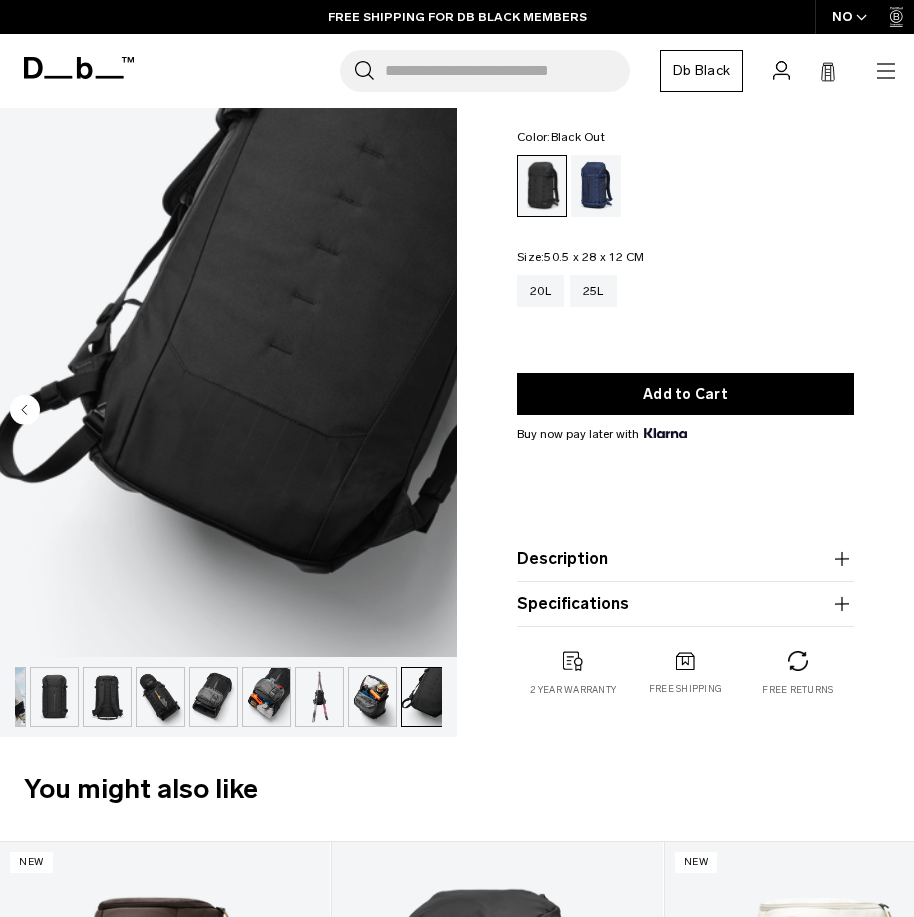scroll, scrollTop: 0, scrollLeft: 0, axis: both 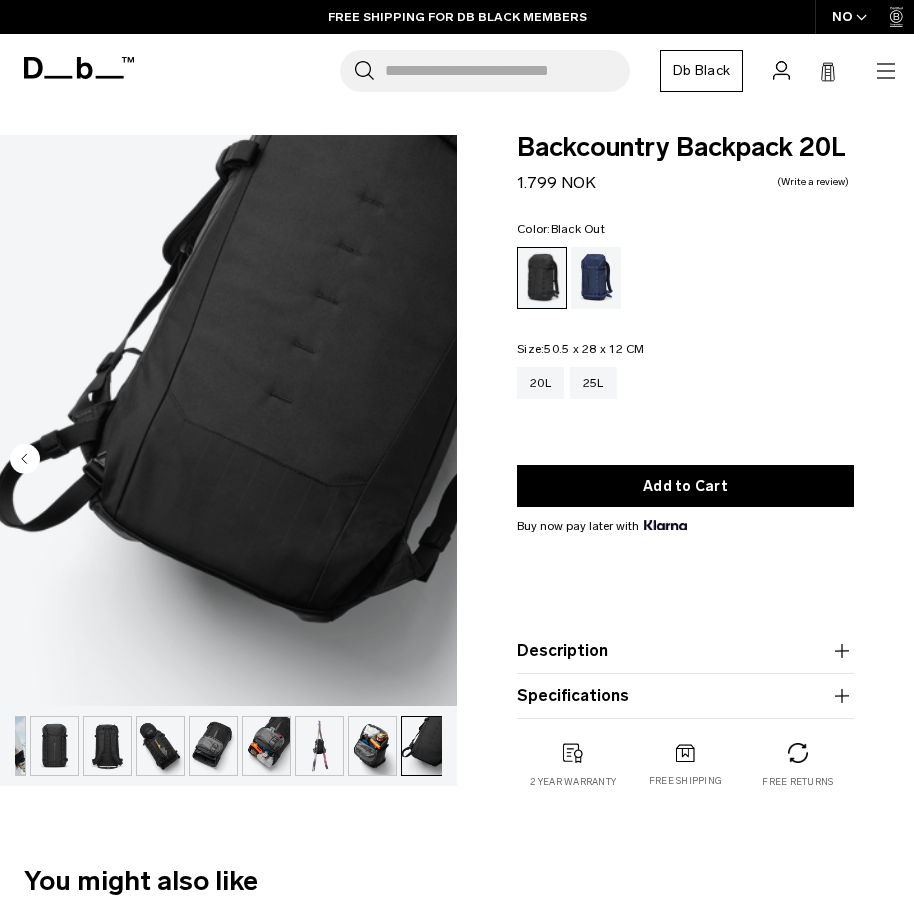 click at bounding box center [54, 746] 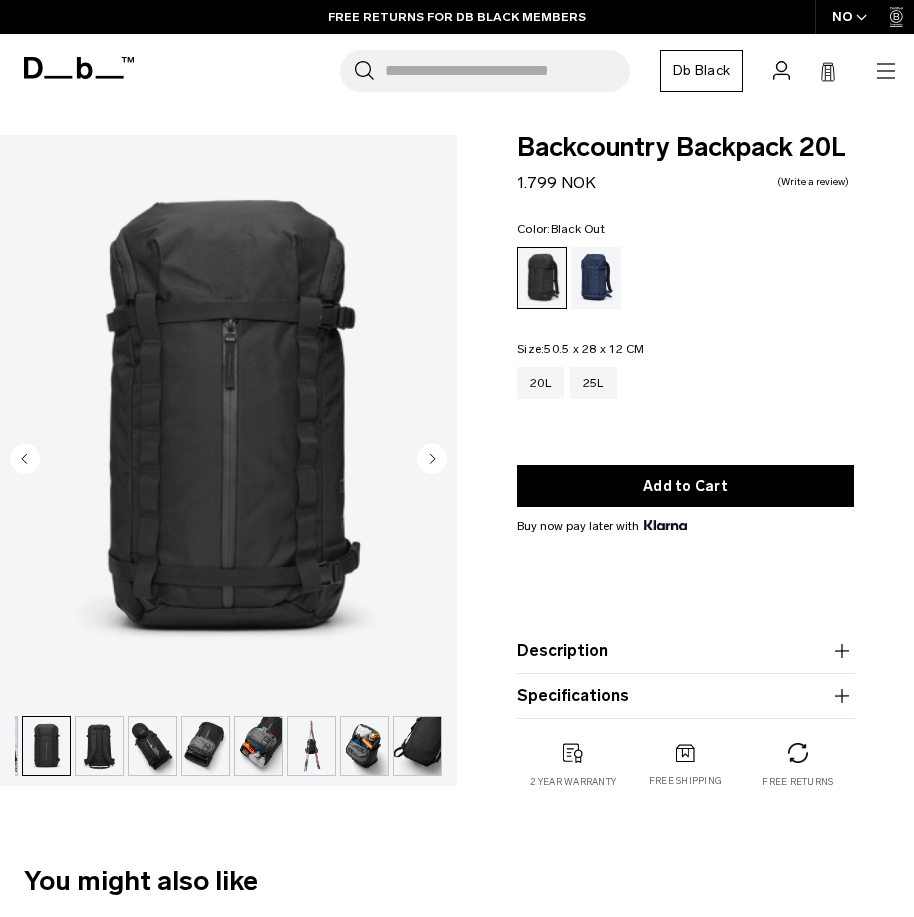click at bounding box center [46, 746] 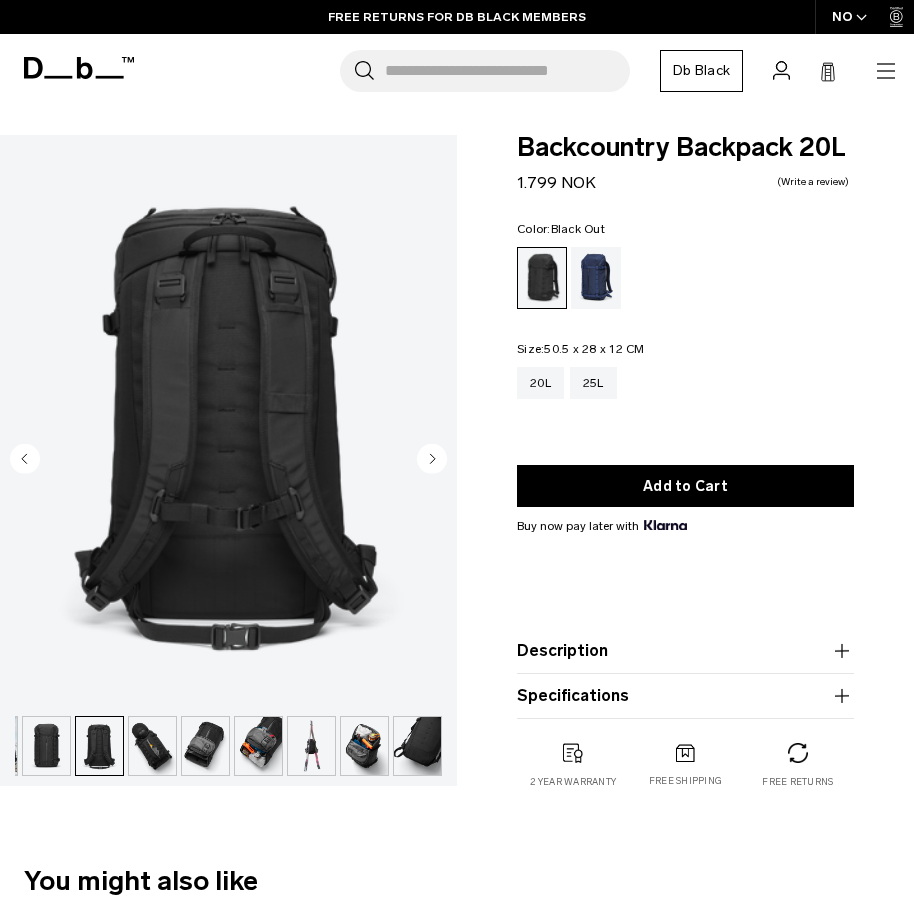 click 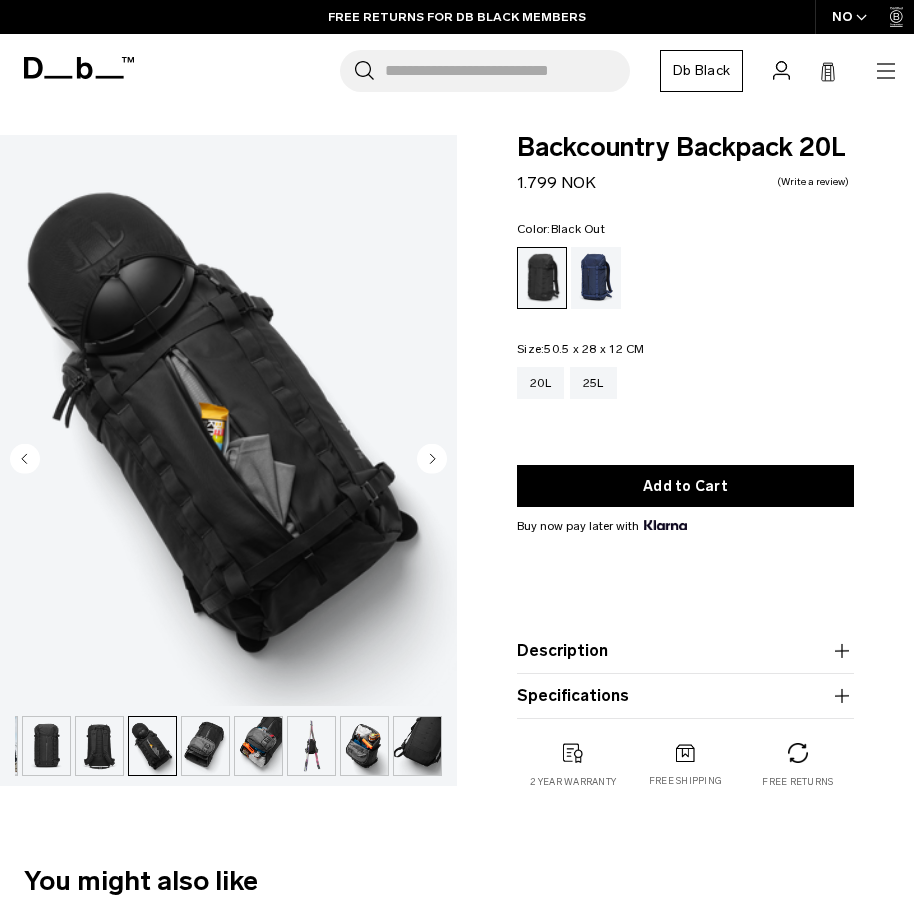 click 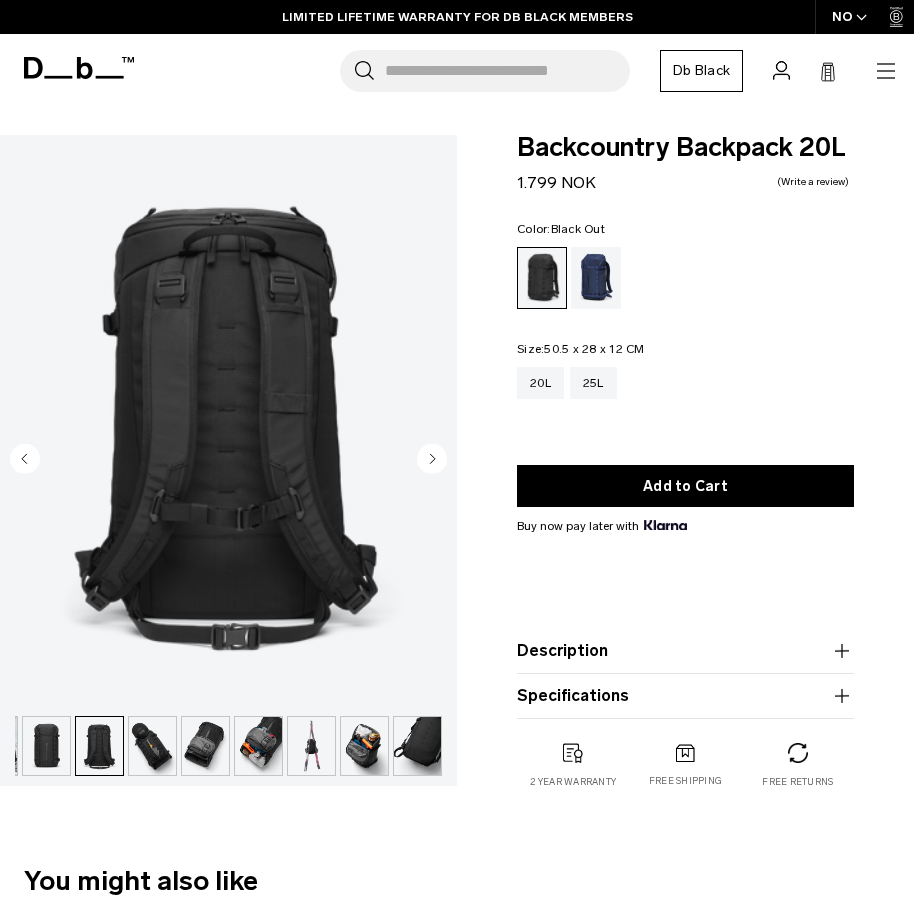 click 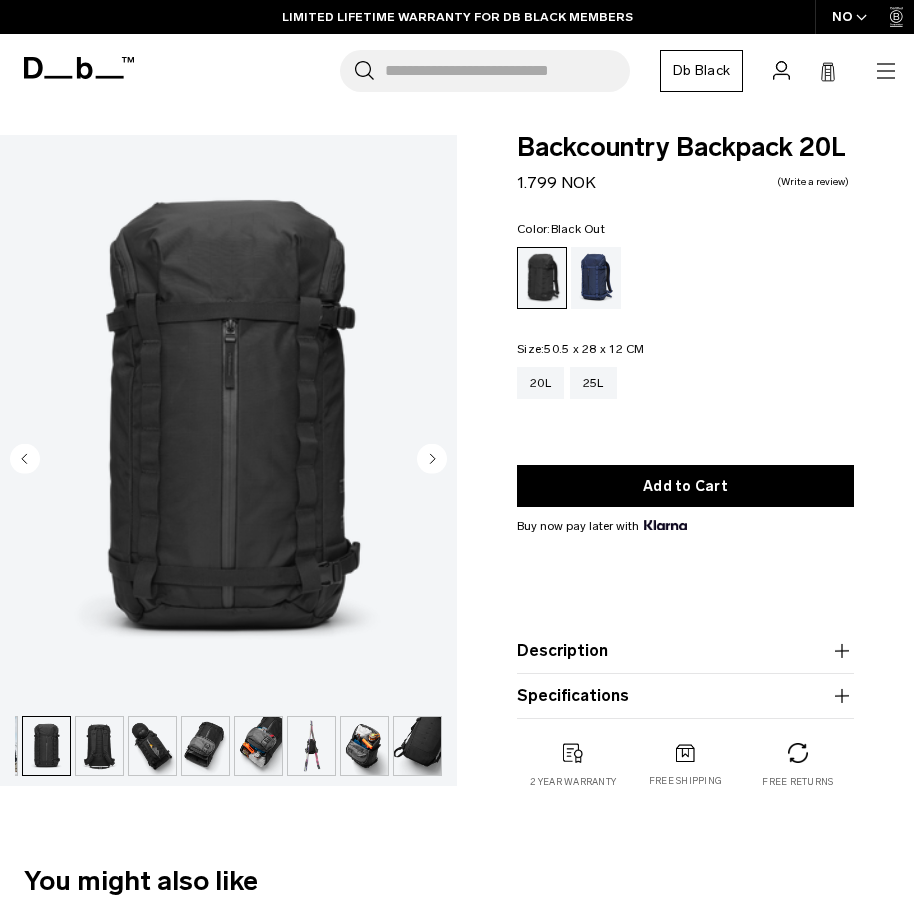 click at bounding box center (417, 746) 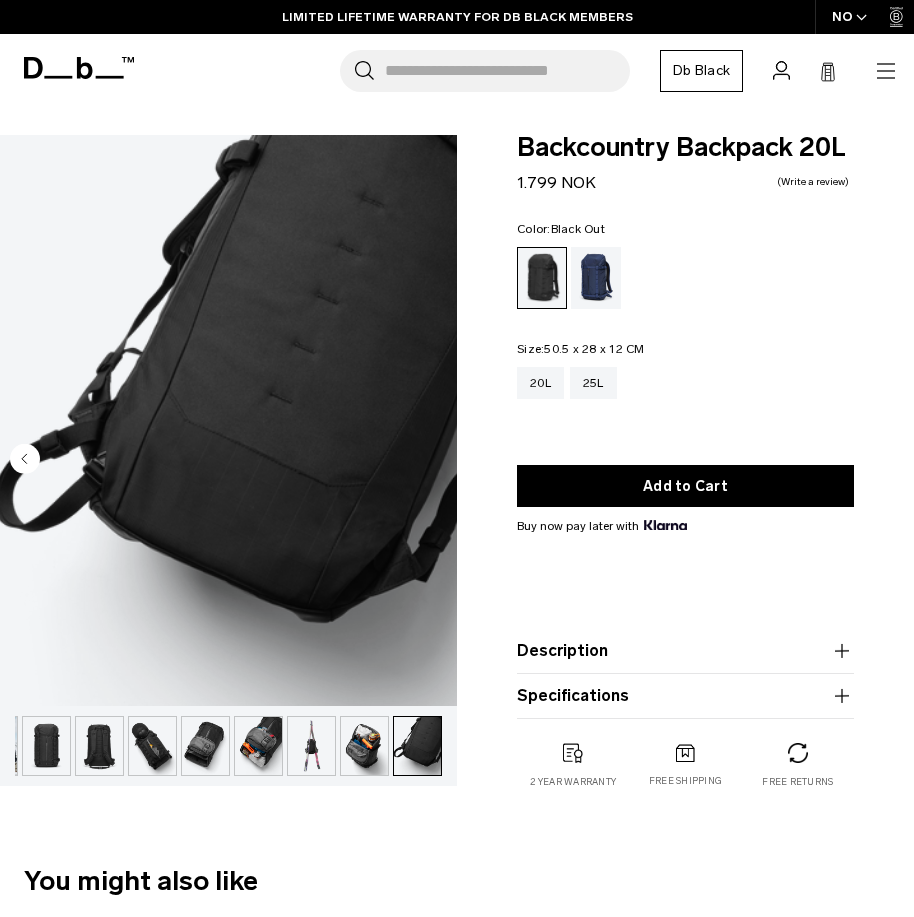 click 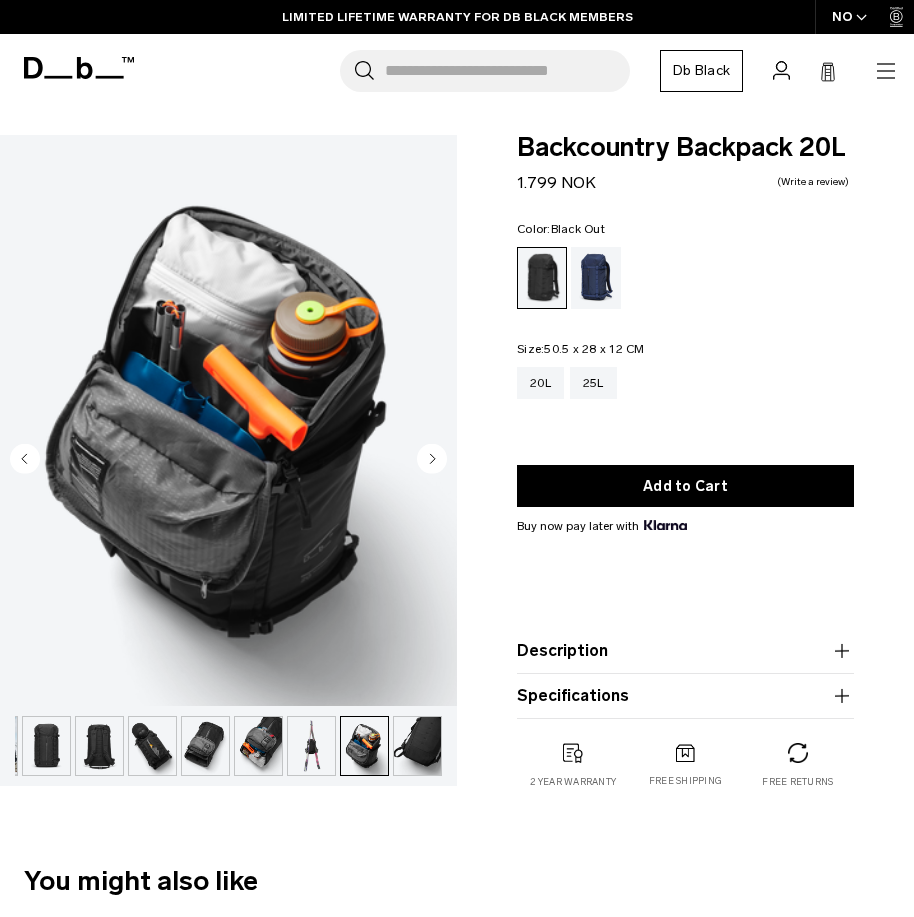 click 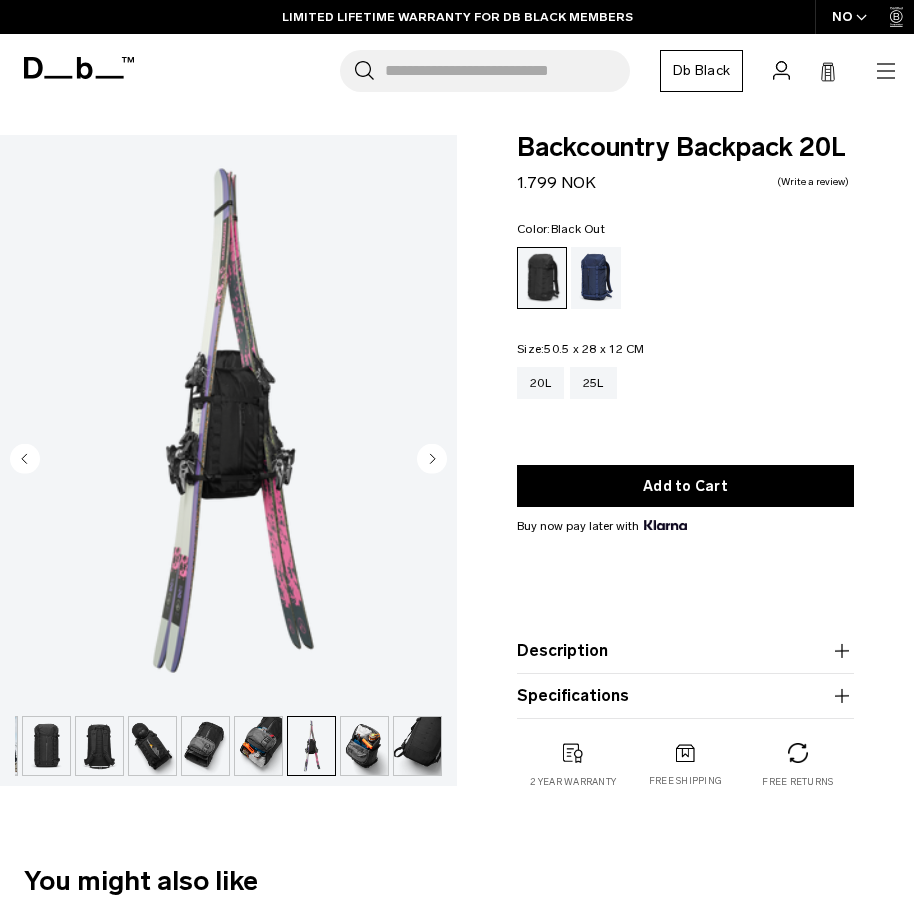 click 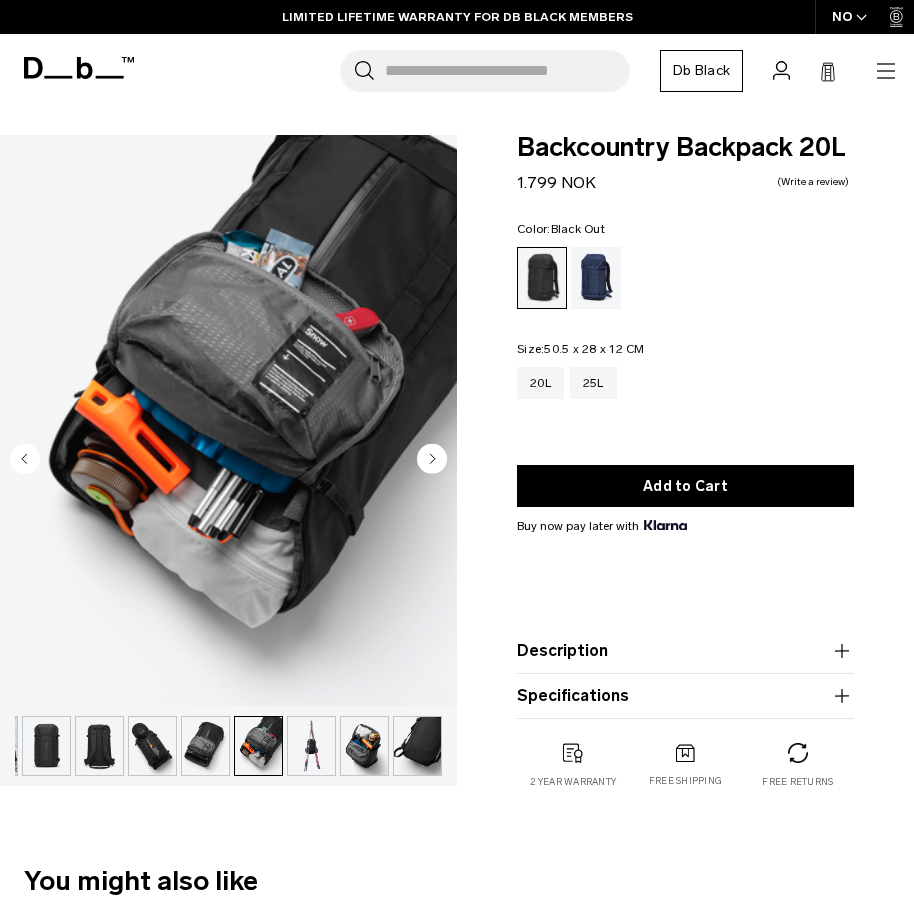click 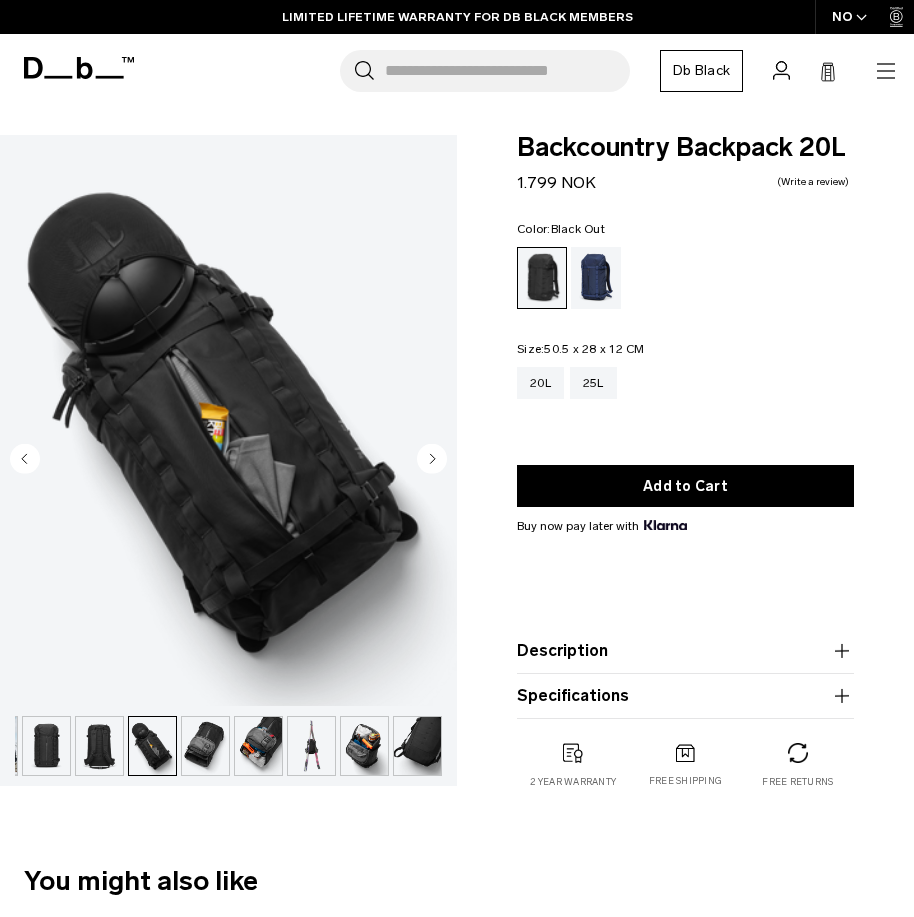 click 